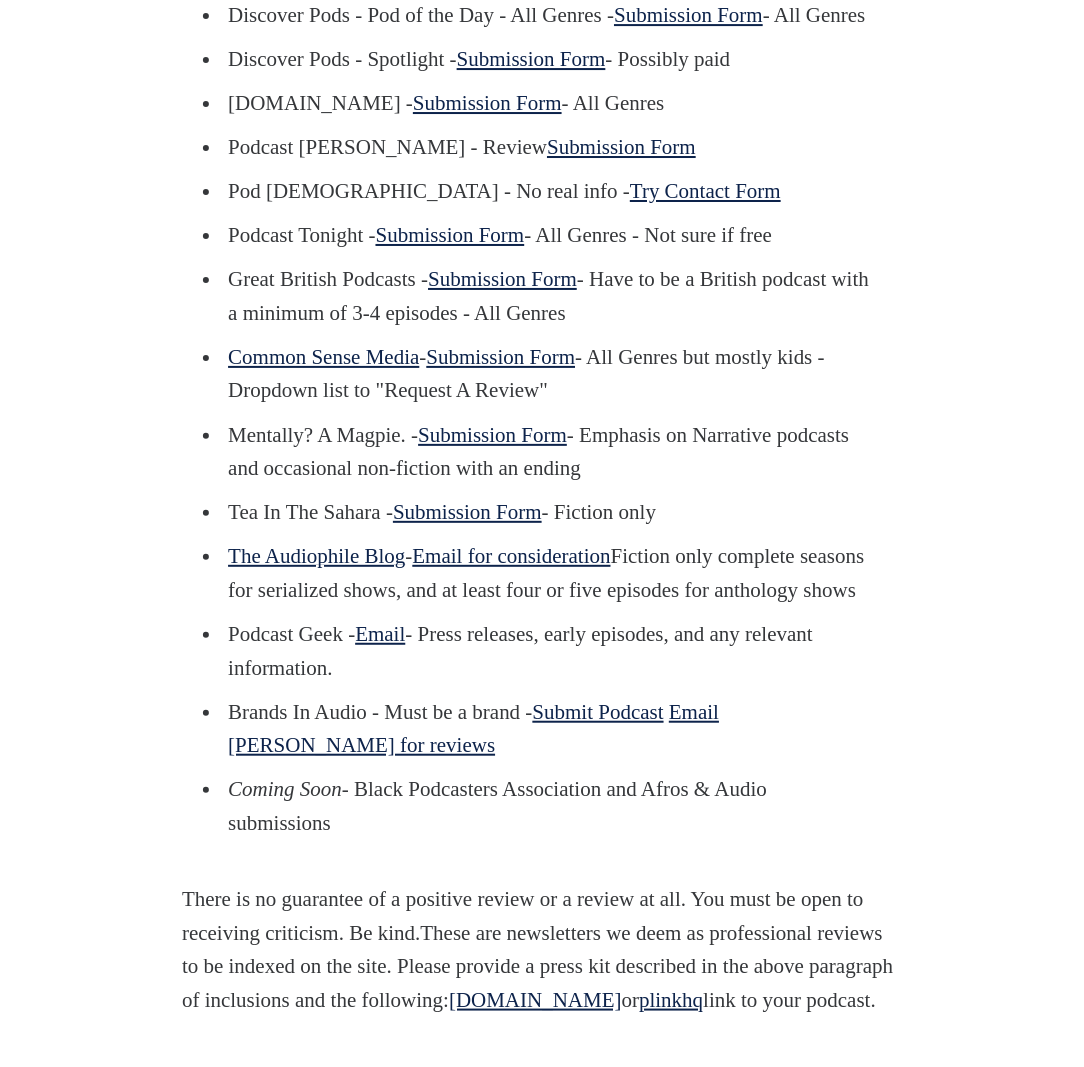scroll, scrollTop: 1462, scrollLeft: 0, axis: vertical 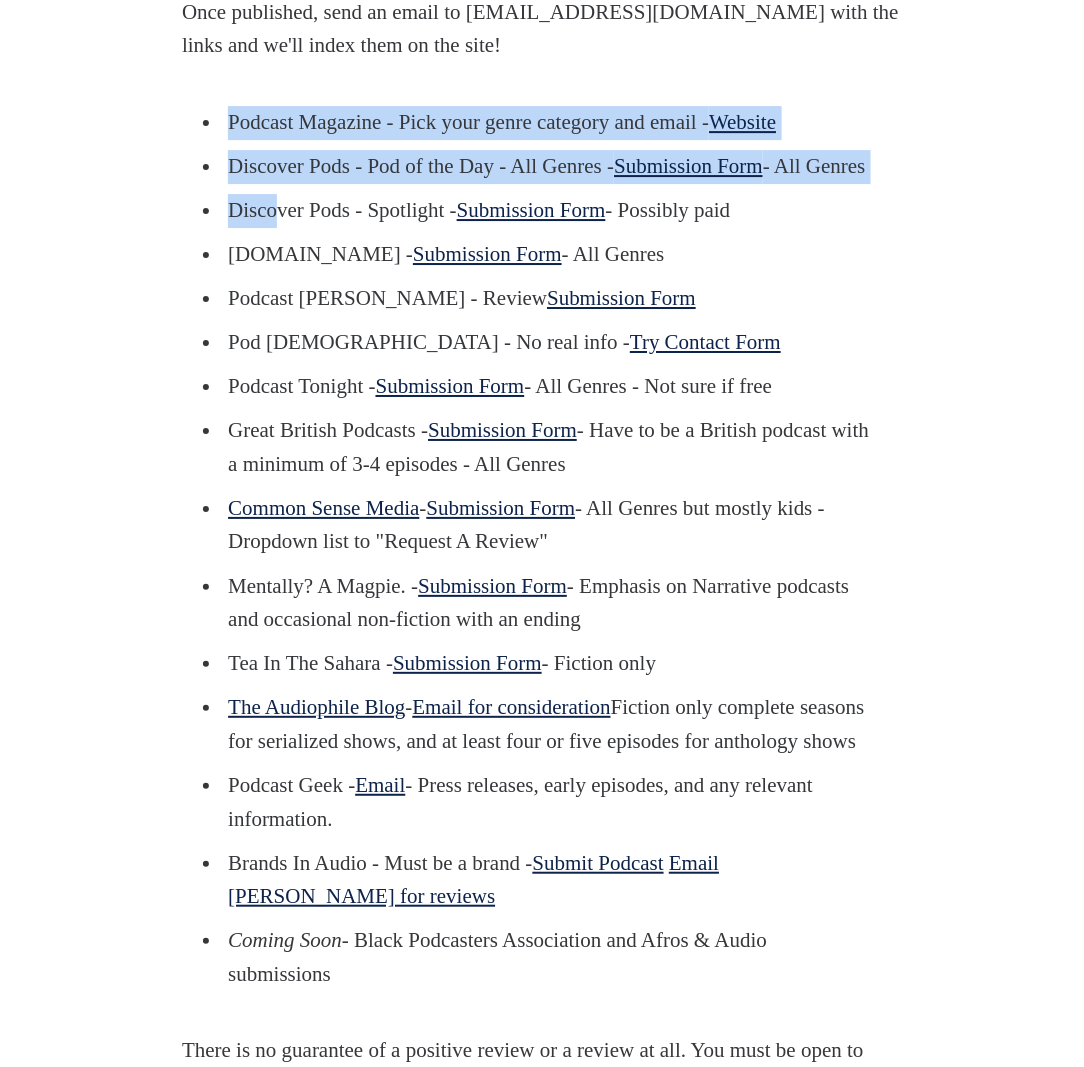 drag, startPoint x: 228, startPoint y: 280, endPoint x: 280, endPoint y: 299, distance: 55.362442 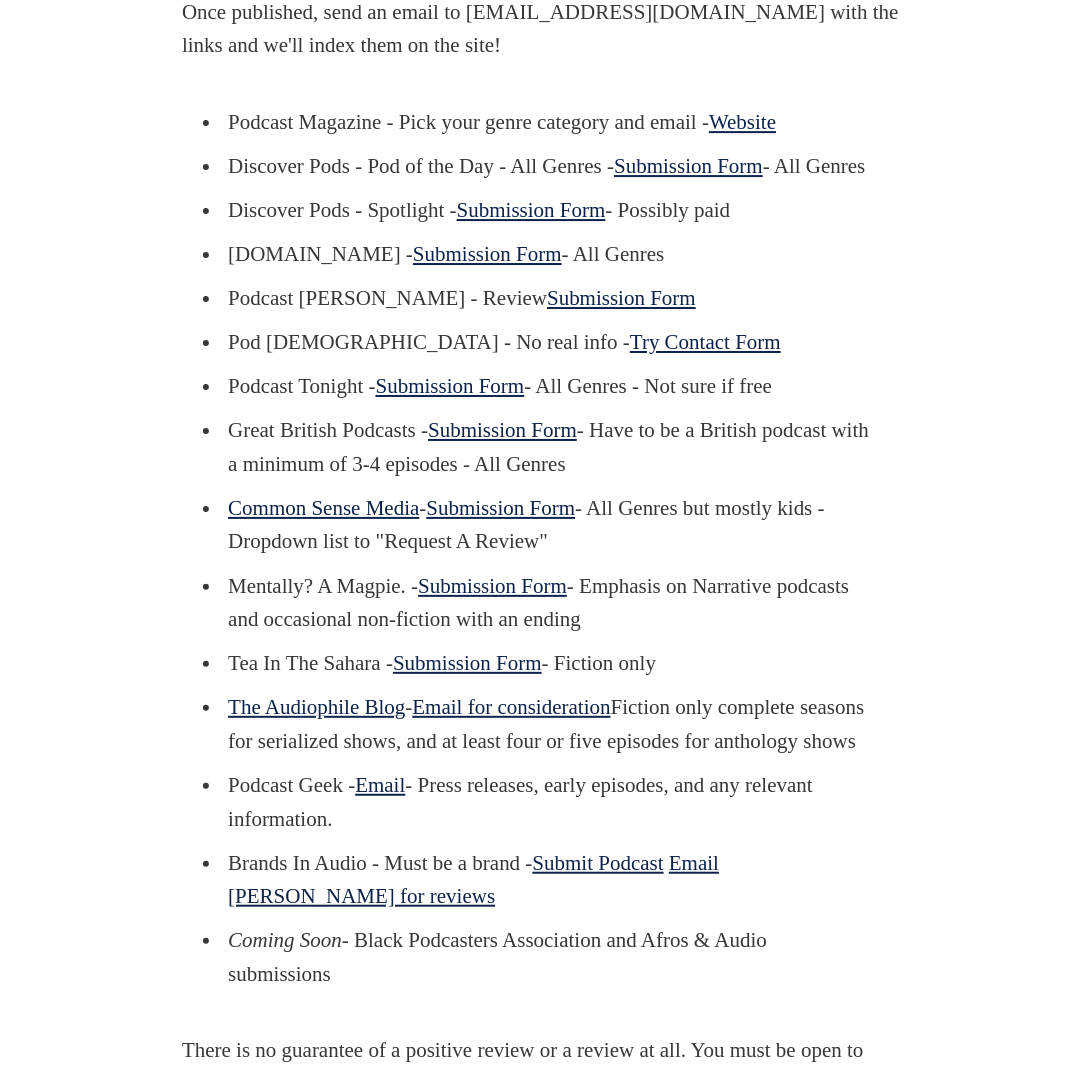 click on "[DOMAIN_NAME] -  Submission Form  - All Genres" at bounding box center (546, 255) 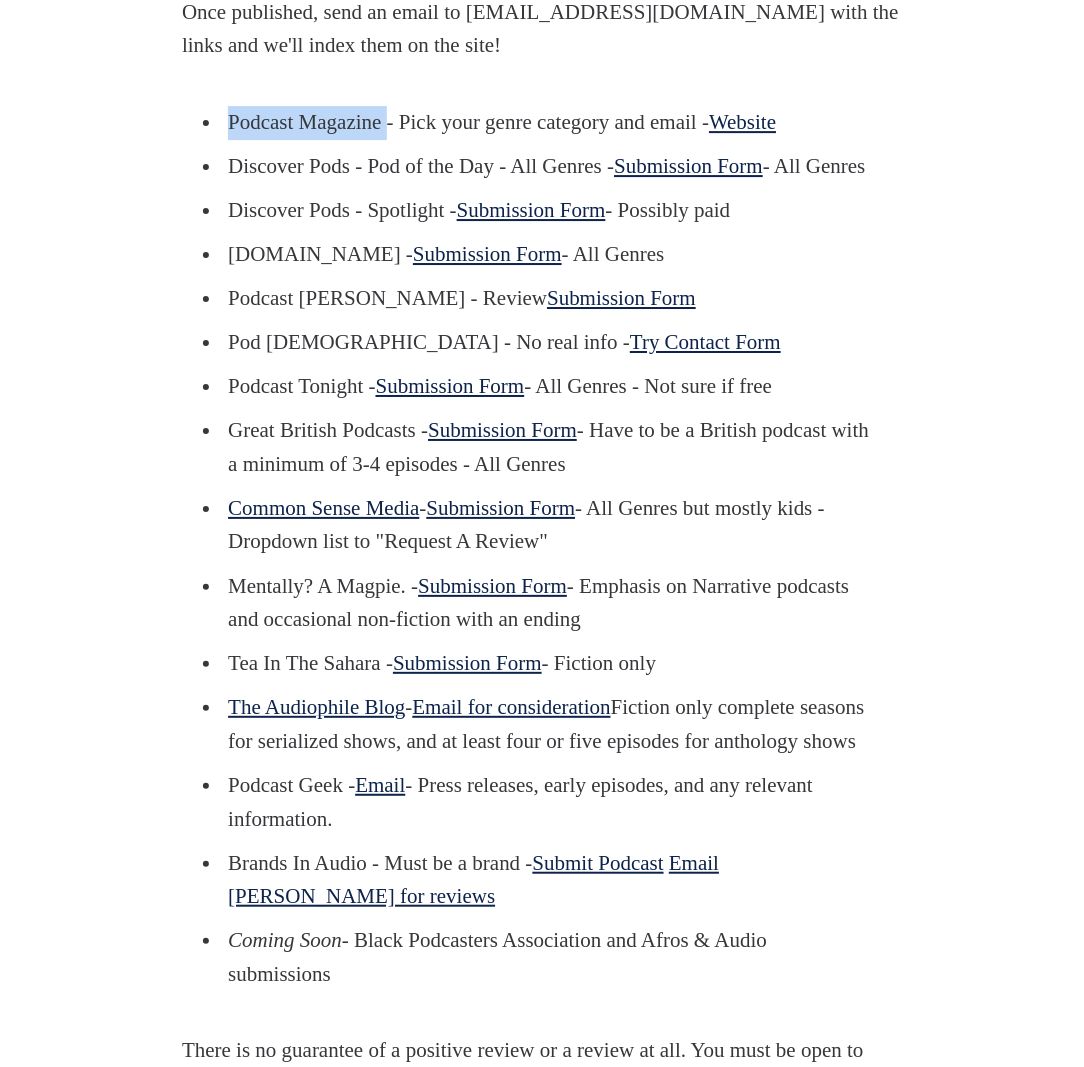 drag, startPoint x: 312, startPoint y: 185, endPoint x: 399, endPoint y: 187, distance: 87.02299 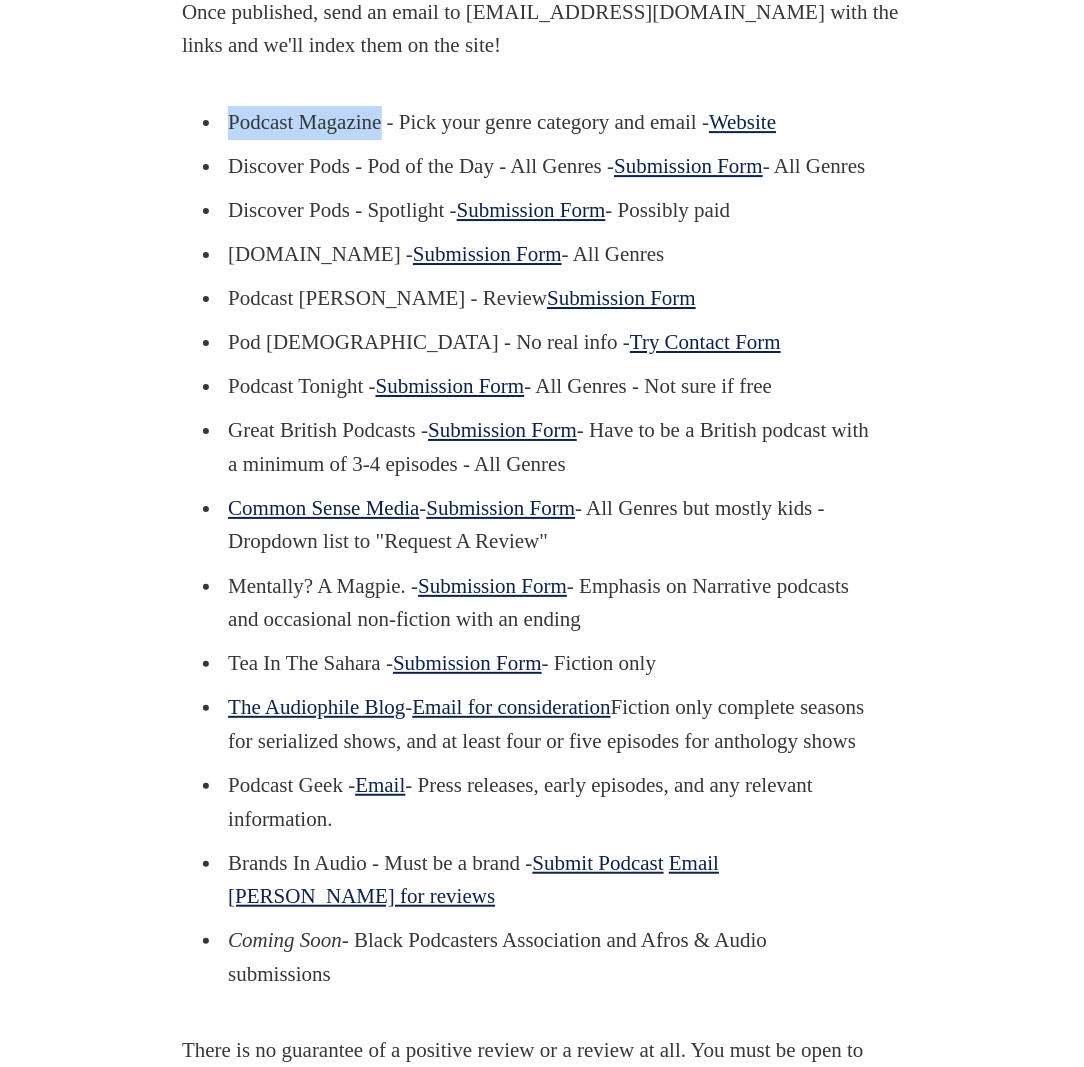 drag, startPoint x: 234, startPoint y: 191, endPoint x: 390, endPoint y: 191, distance: 156 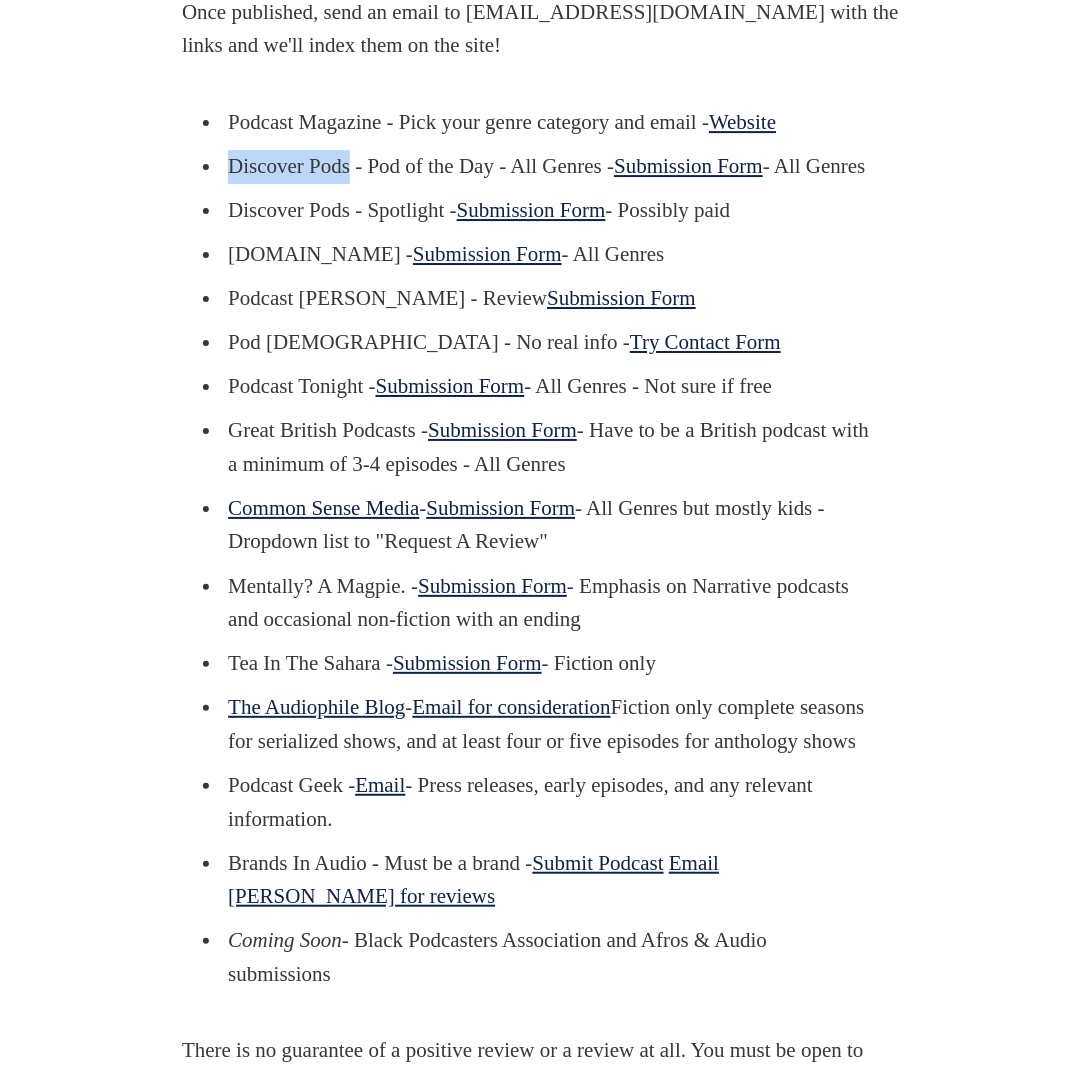 drag, startPoint x: 229, startPoint y: 232, endPoint x: 356, endPoint y: 236, distance: 127.06297 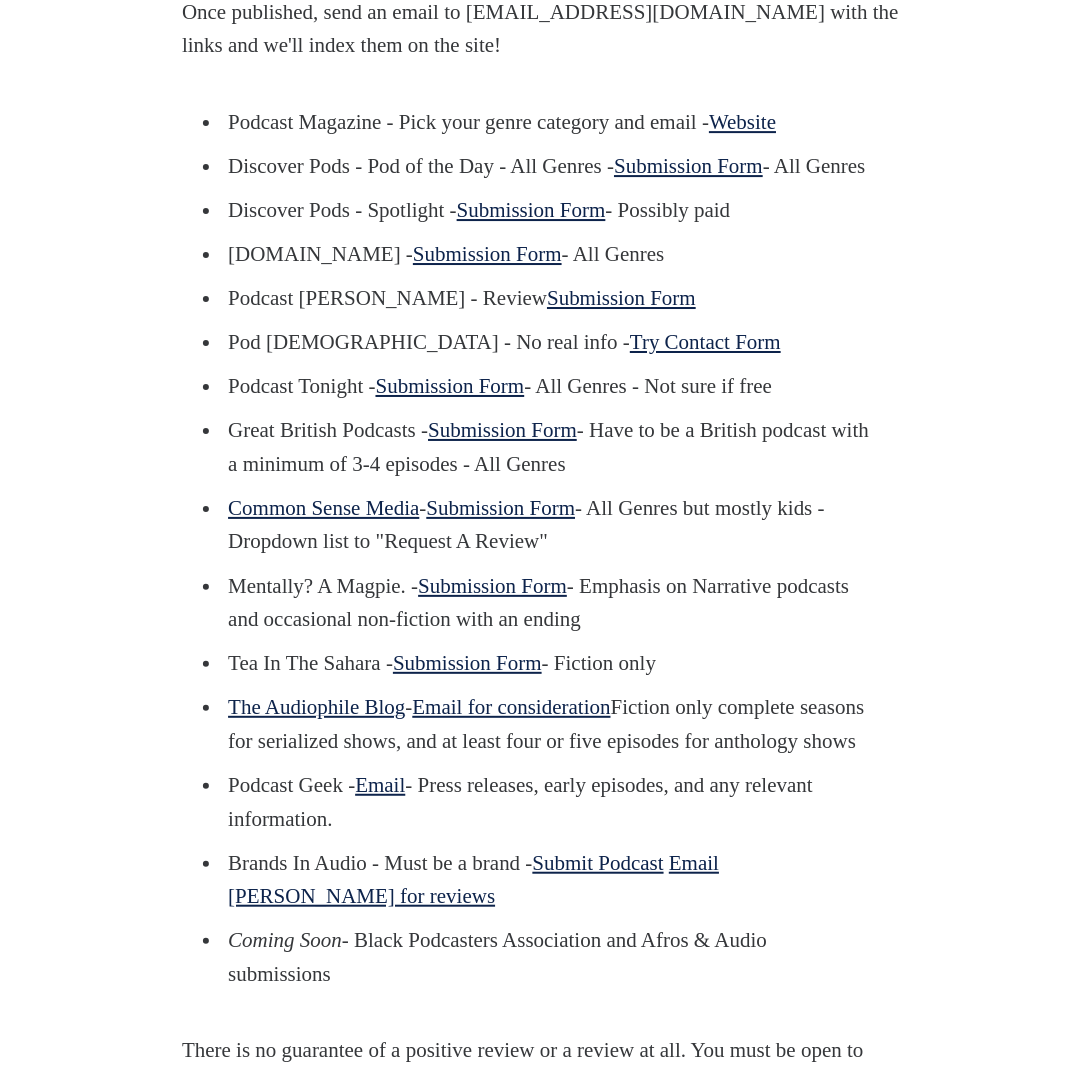 click on "Discover Pods - Pod of the Day - All Genres -  Submission Form  - All Genres" at bounding box center [546, 167] 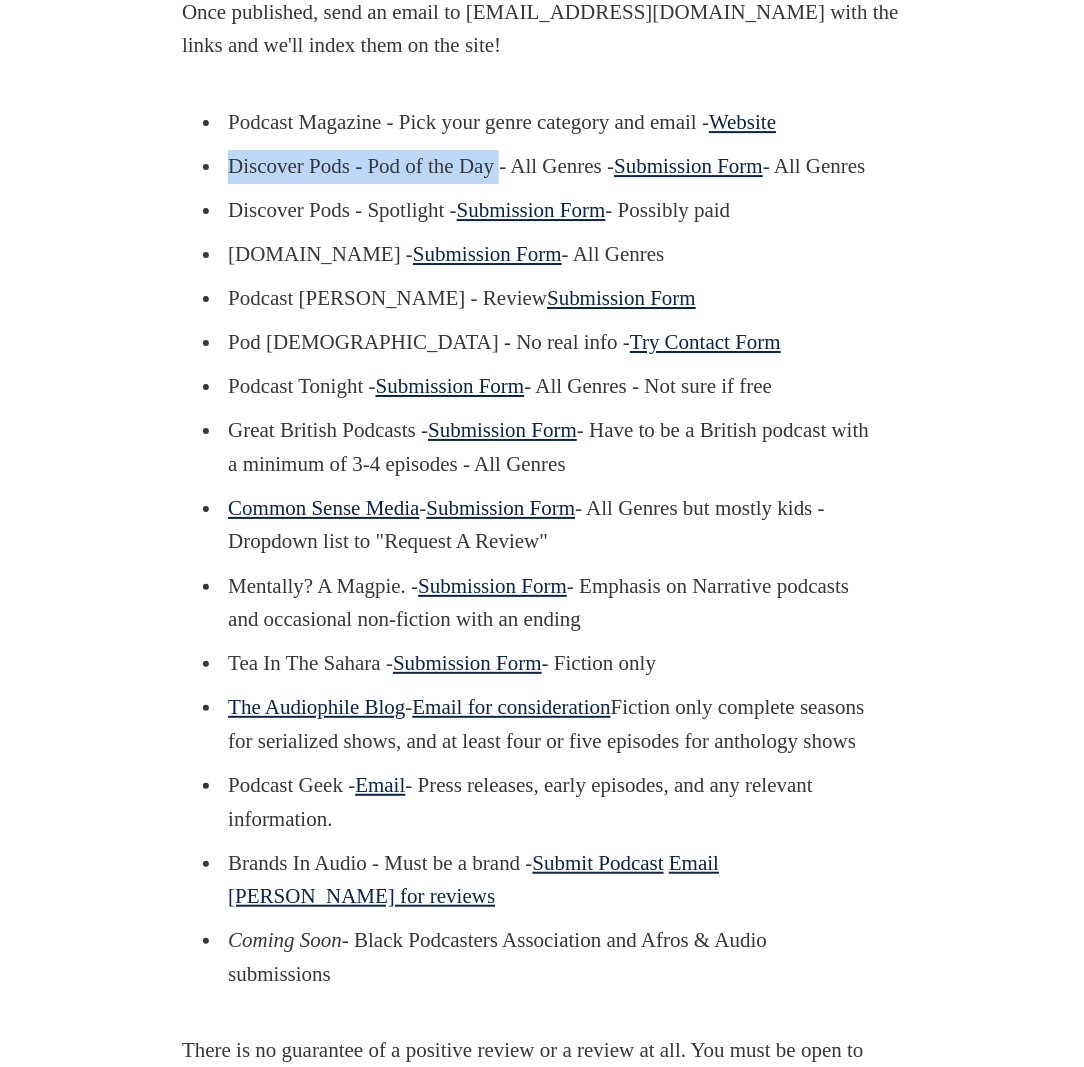 drag, startPoint x: 235, startPoint y: 229, endPoint x: 516, endPoint y: 228, distance: 281.00177 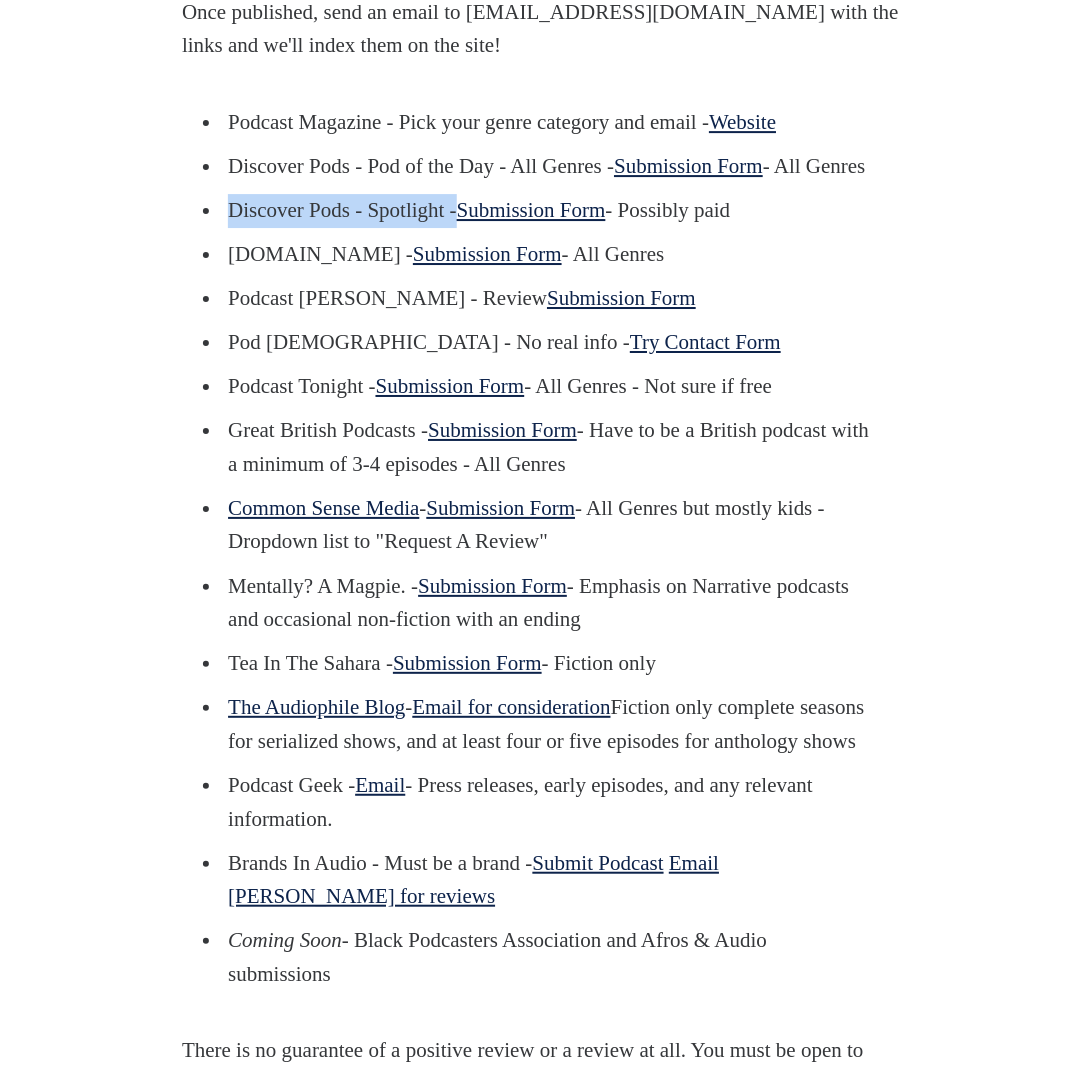 drag, startPoint x: 224, startPoint y: 304, endPoint x: 472, endPoint y: 303, distance: 248.00201 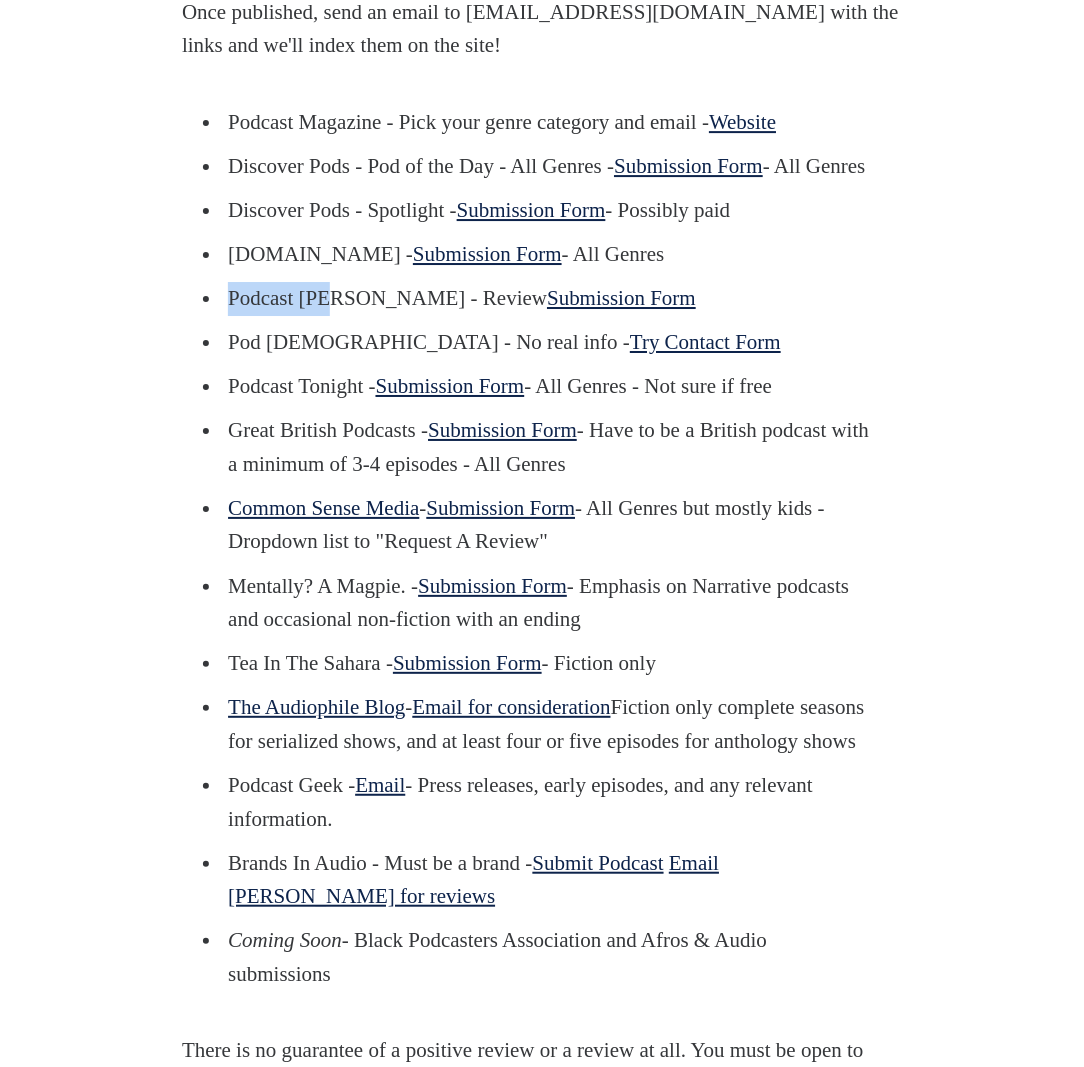 drag, startPoint x: 221, startPoint y: 394, endPoint x: 339, endPoint y: 400, distance: 118.15244 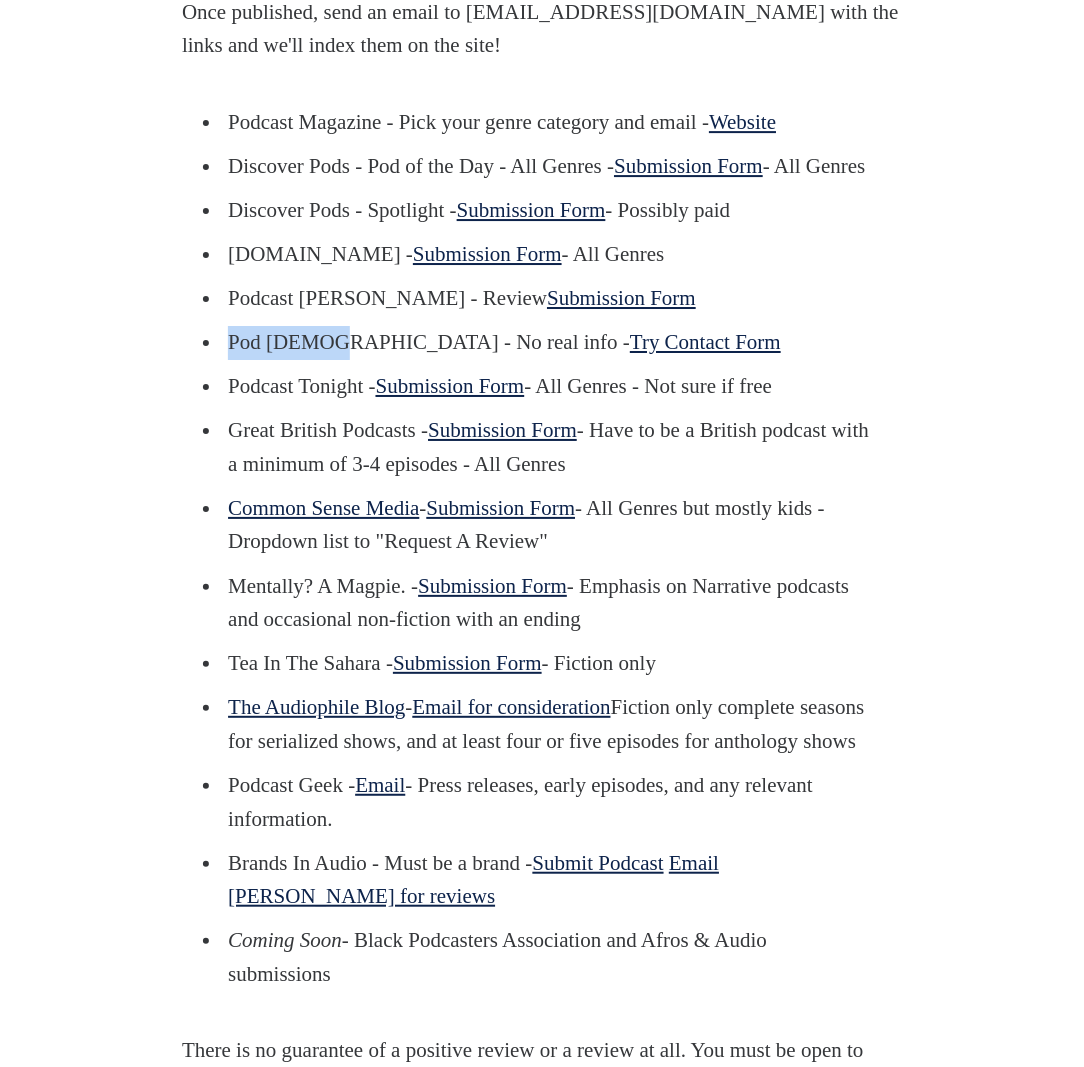 drag, startPoint x: 226, startPoint y: 444, endPoint x: 321, endPoint y: 444, distance: 95 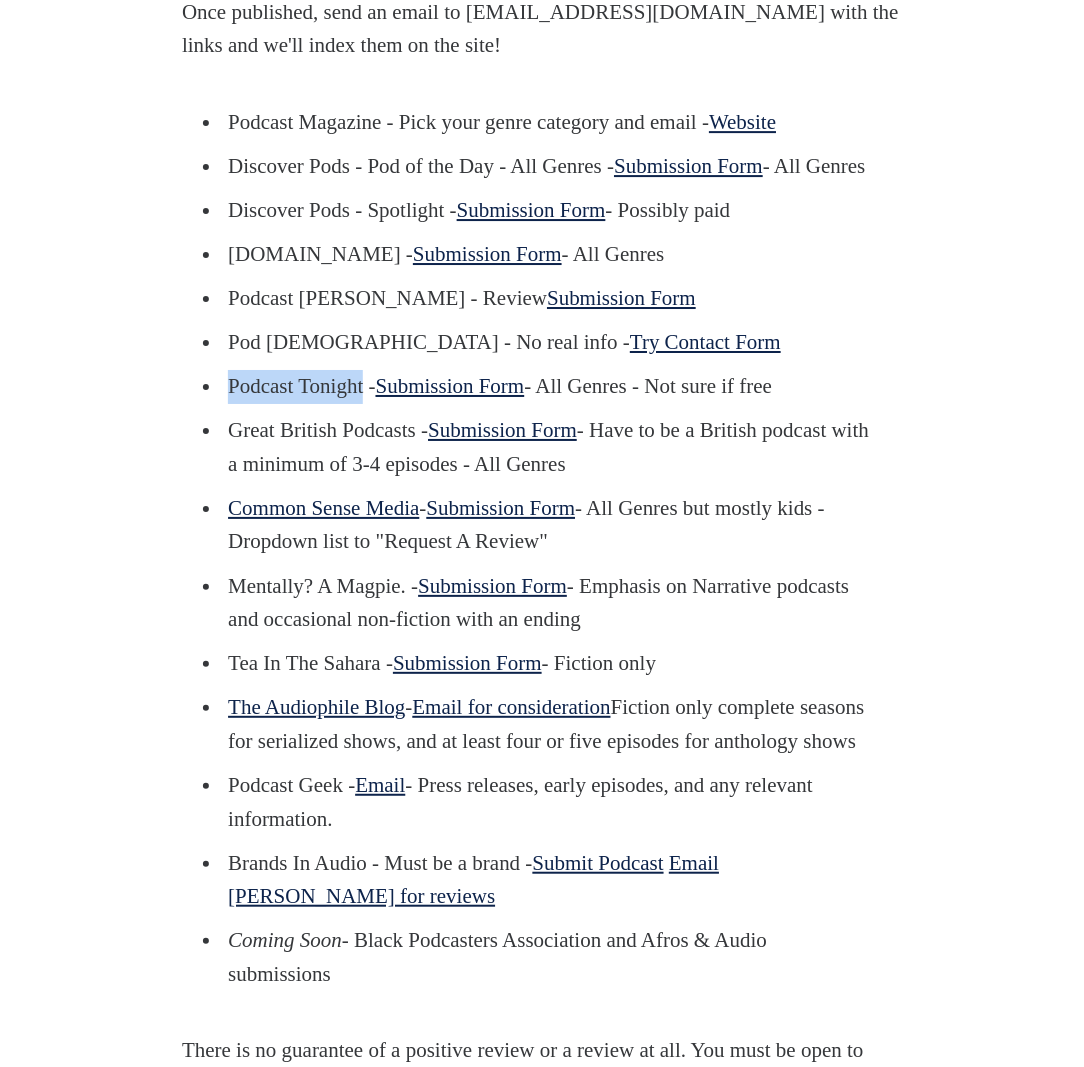 drag, startPoint x: 234, startPoint y: 487, endPoint x: 377, endPoint y: 483, distance: 143.05594 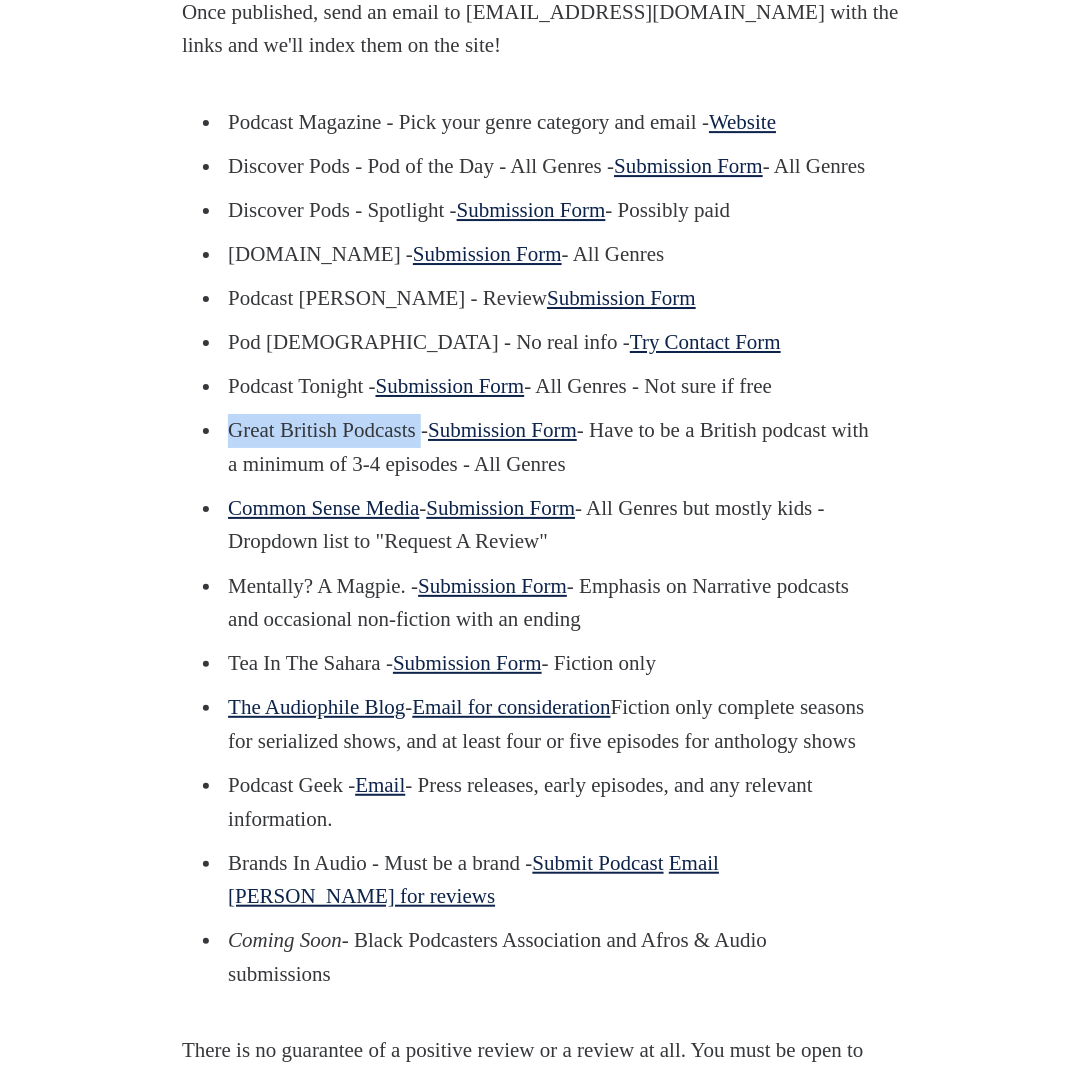 drag, startPoint x: 234, startPoint y: 526, endPoint x: 440, endPoint y: 540, distance: 206.47517 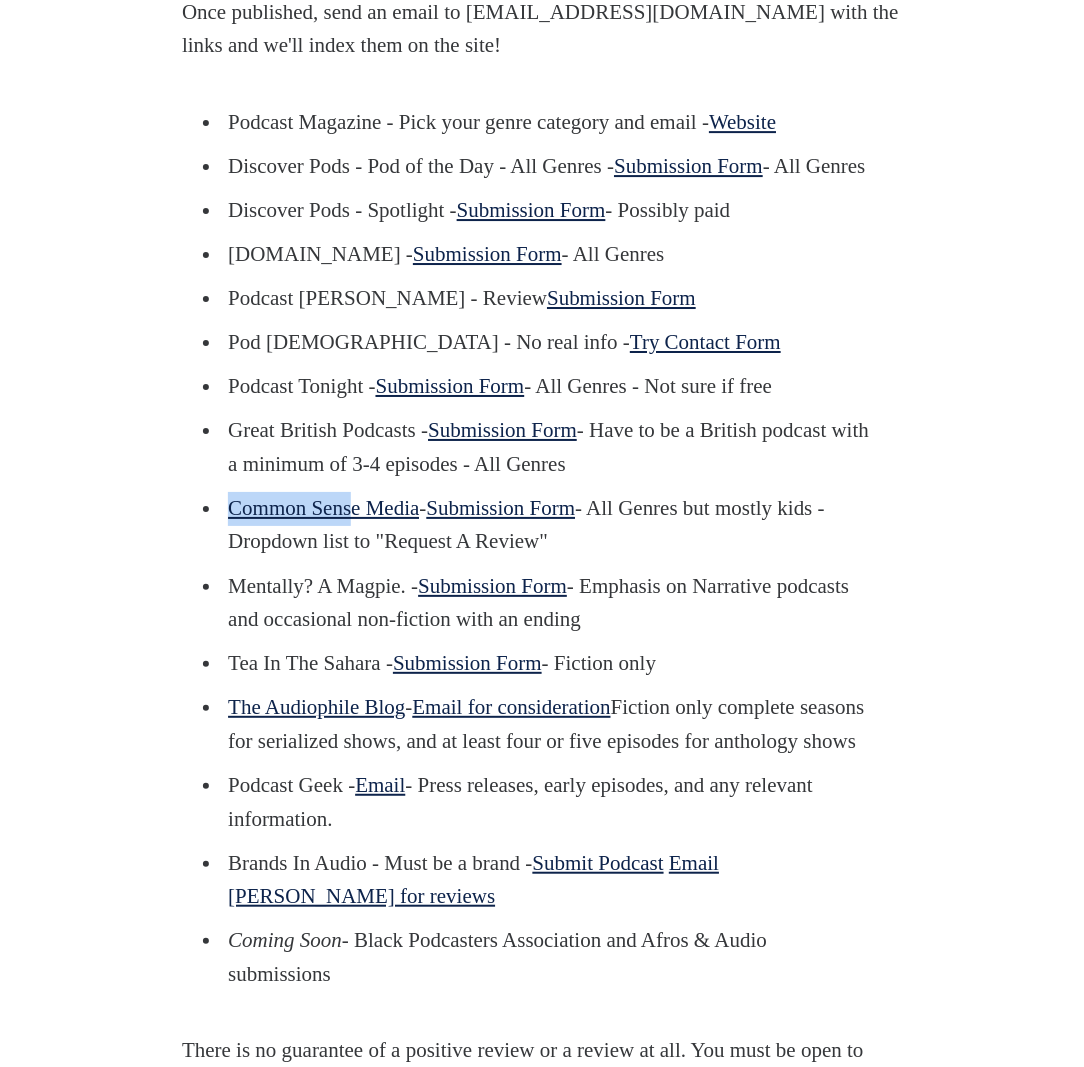drag, startPoint x: 226, startPoint y: 606, endPoint x: 361, endPoint y: 604, distance: 135.01482 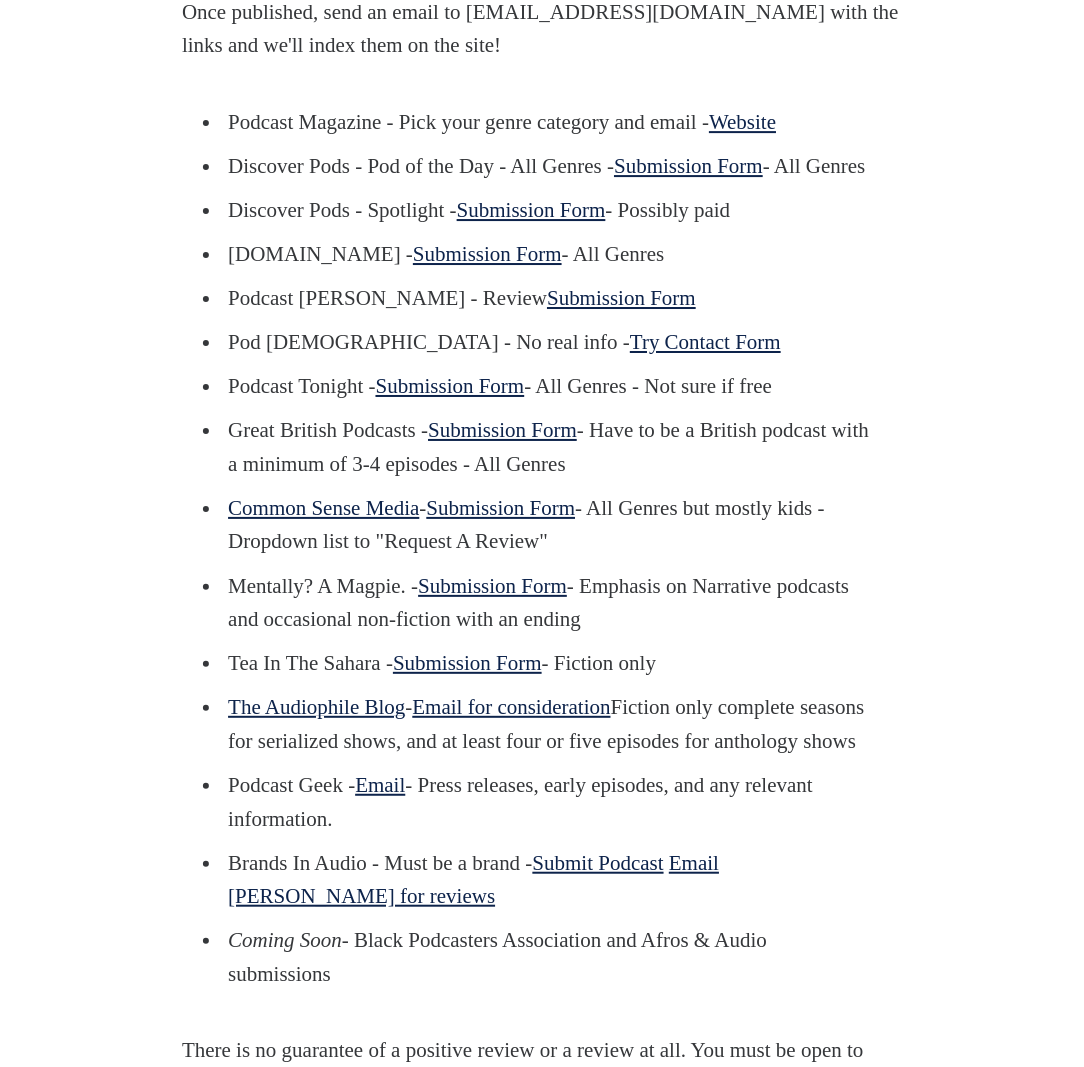 click on "Common Sense Media  -  Submission Form  - All Genres but mostly kids - Dropdown list to "Request A Review"" at bounding box center [546, 525] 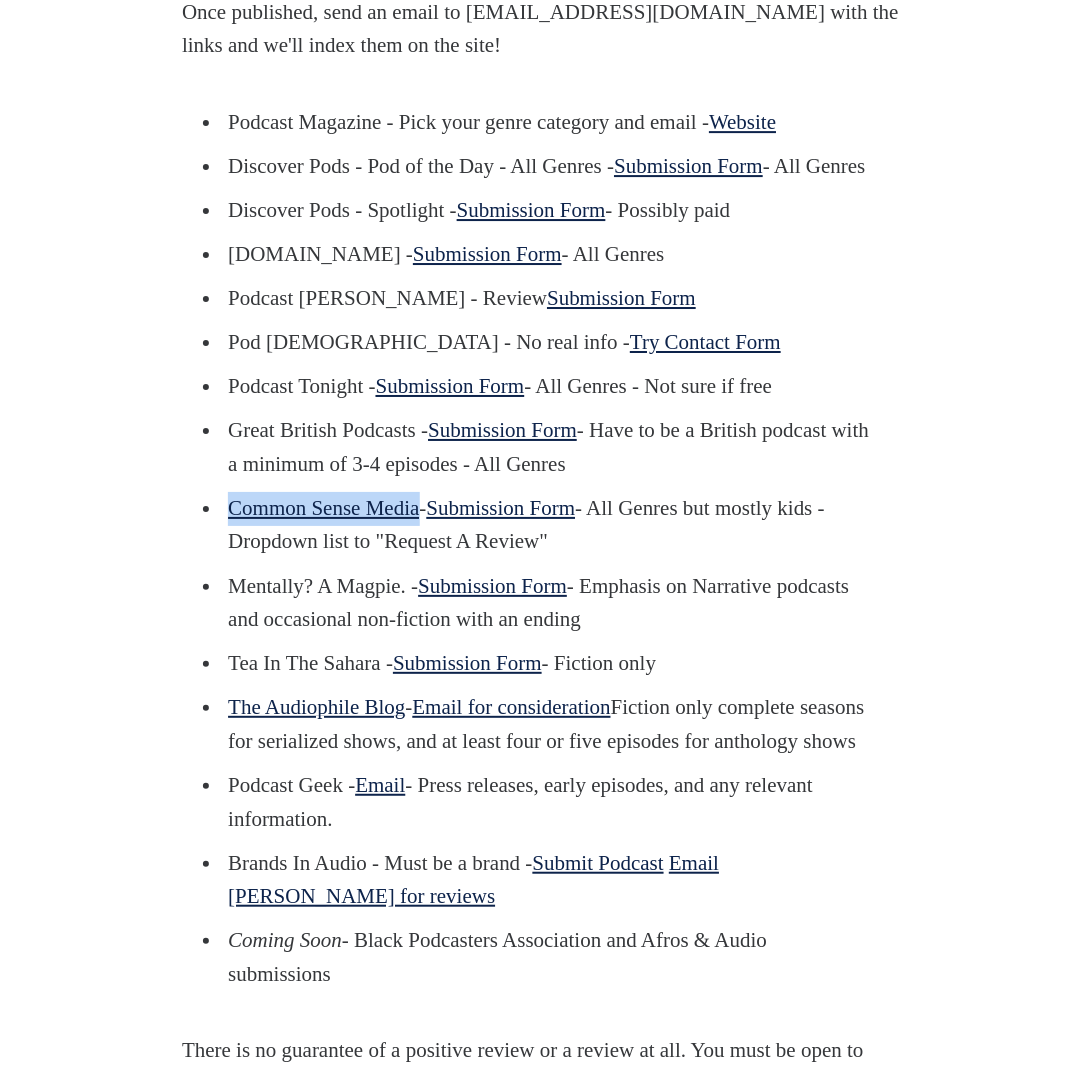 drag, startPoint x: 227, startPoint y: 608, endPoint x: 433, endPoint y: 608, distance: 206 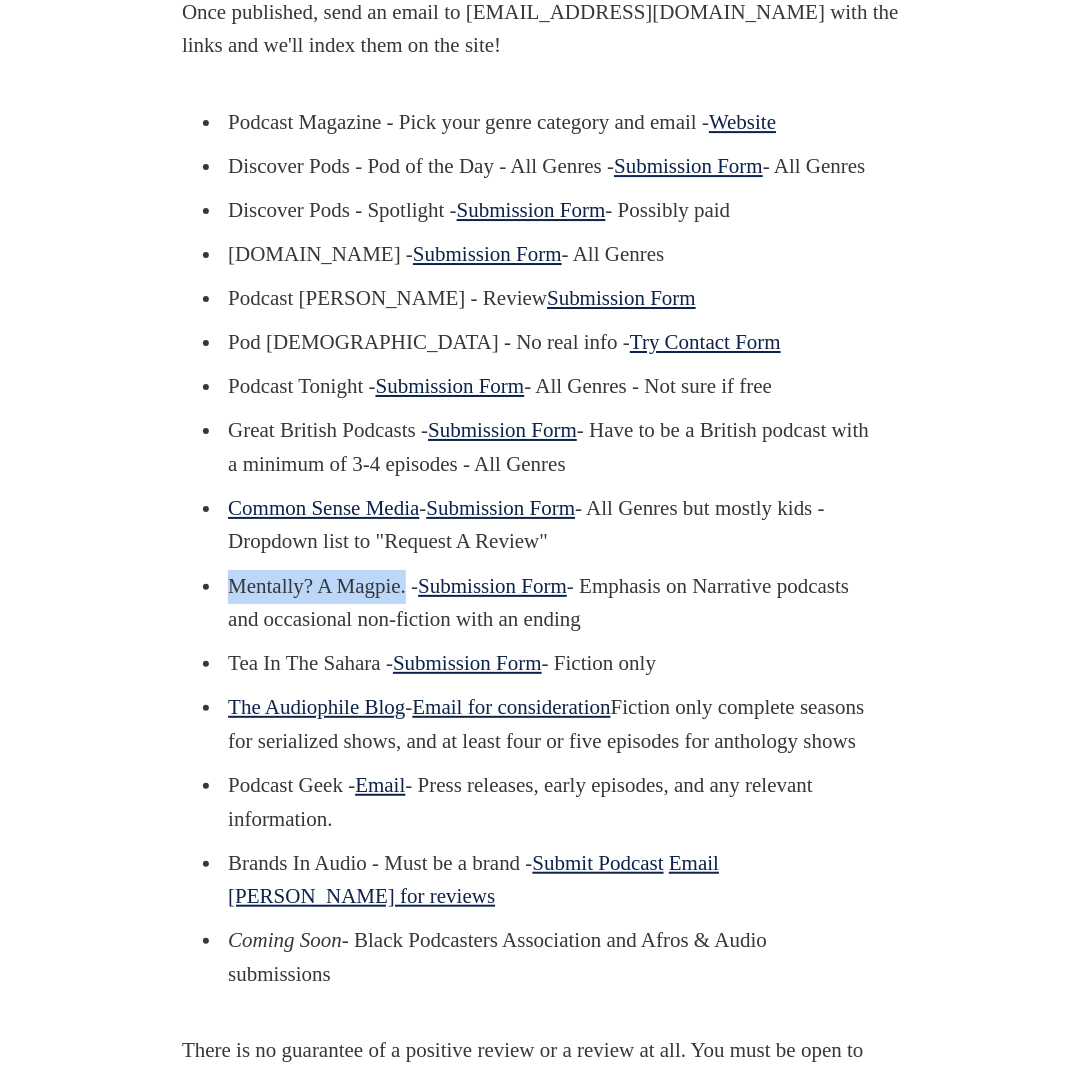 drag, startPoint x: 227, startPoint y: 683, endPoint x: 420, endPoint y: 683, distance: 193 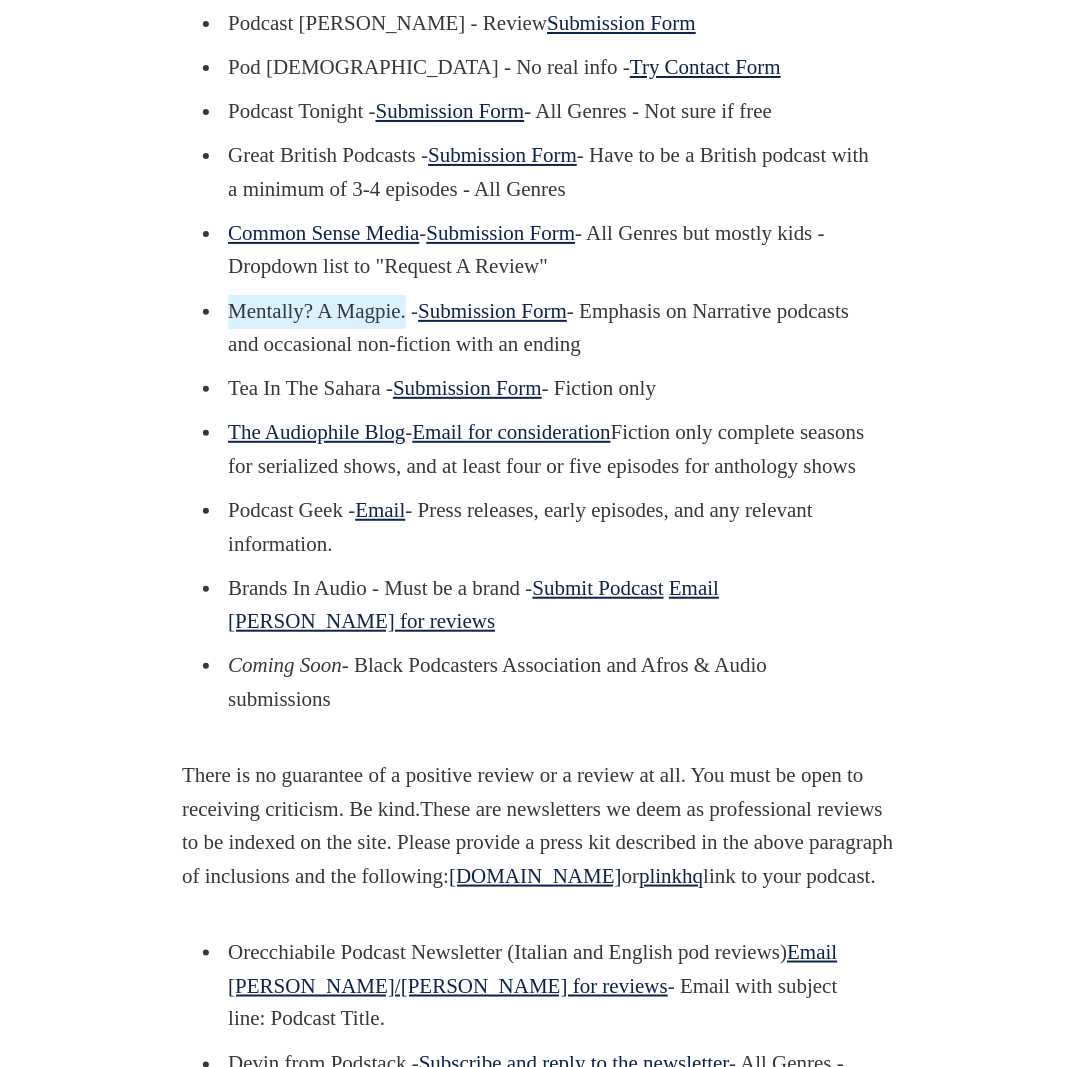 scroll, scrollTop: 1862, scrollLeft: 0, axis: vertical 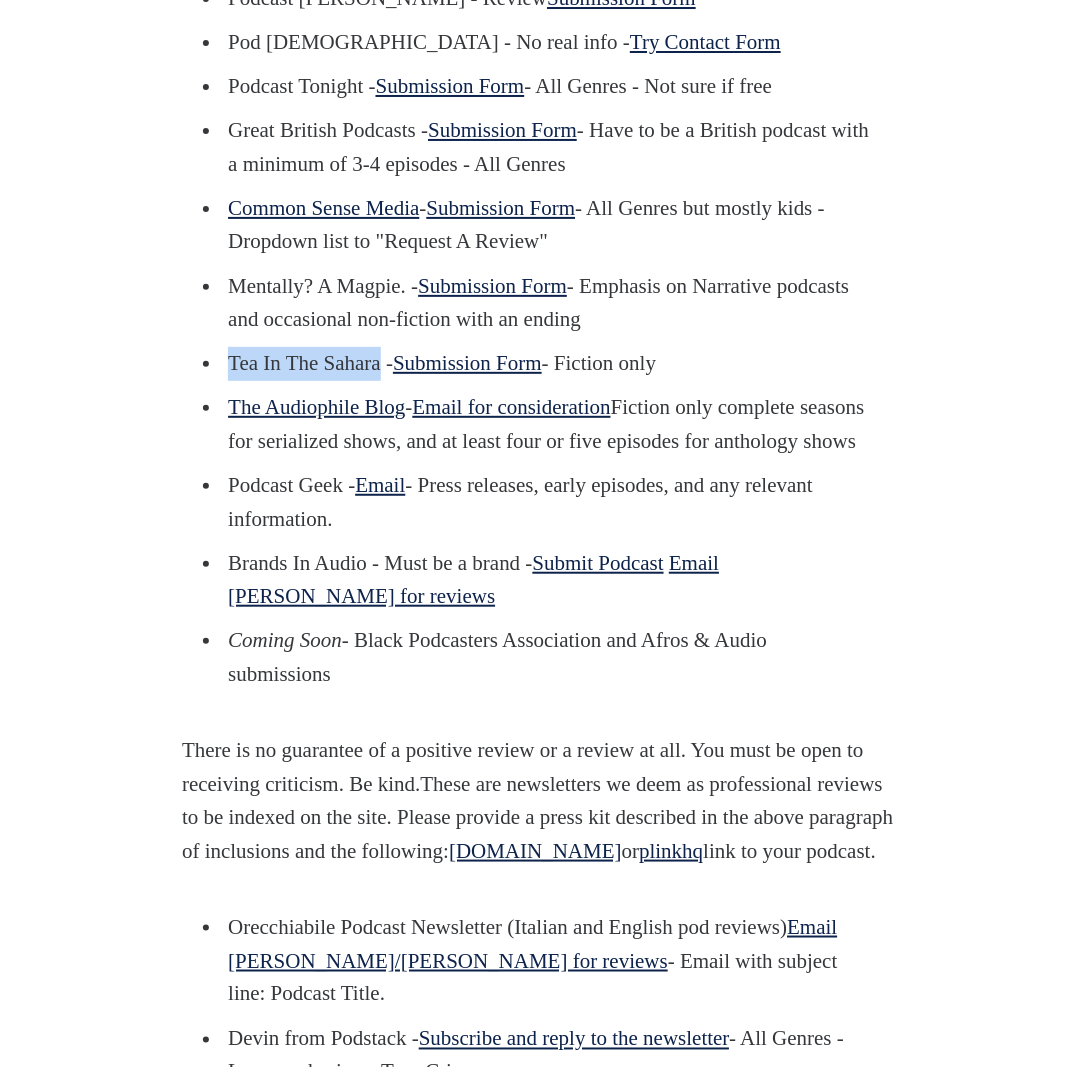 drag, startPoint x: 234, startPoint y: 461, endPoint x: 394, endPoint y: 464, distance: 160.02812 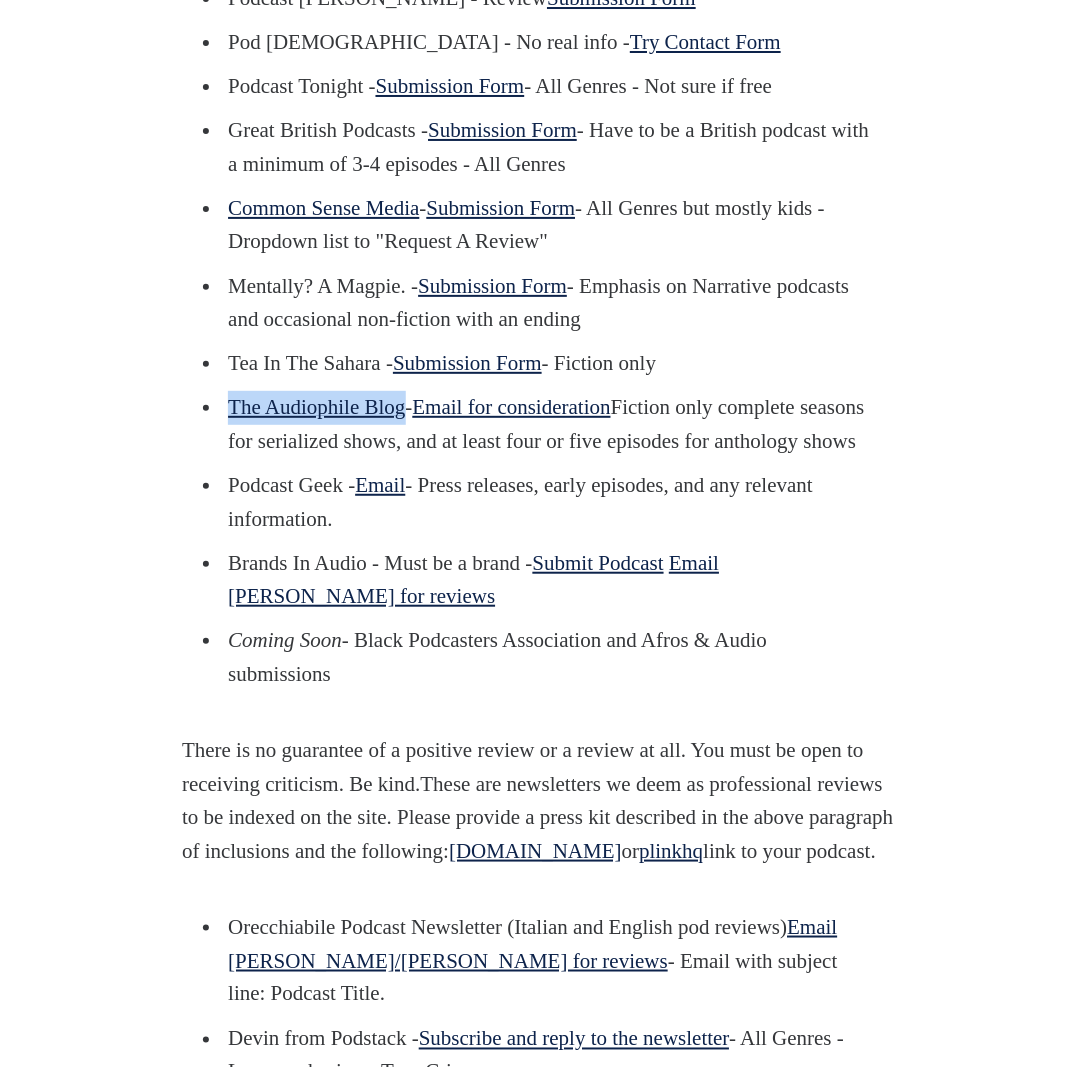 drag, startPoint x: 223, startPoint y: 509, endPoint x: 414, endPoint y: 502, distance: 191.12823 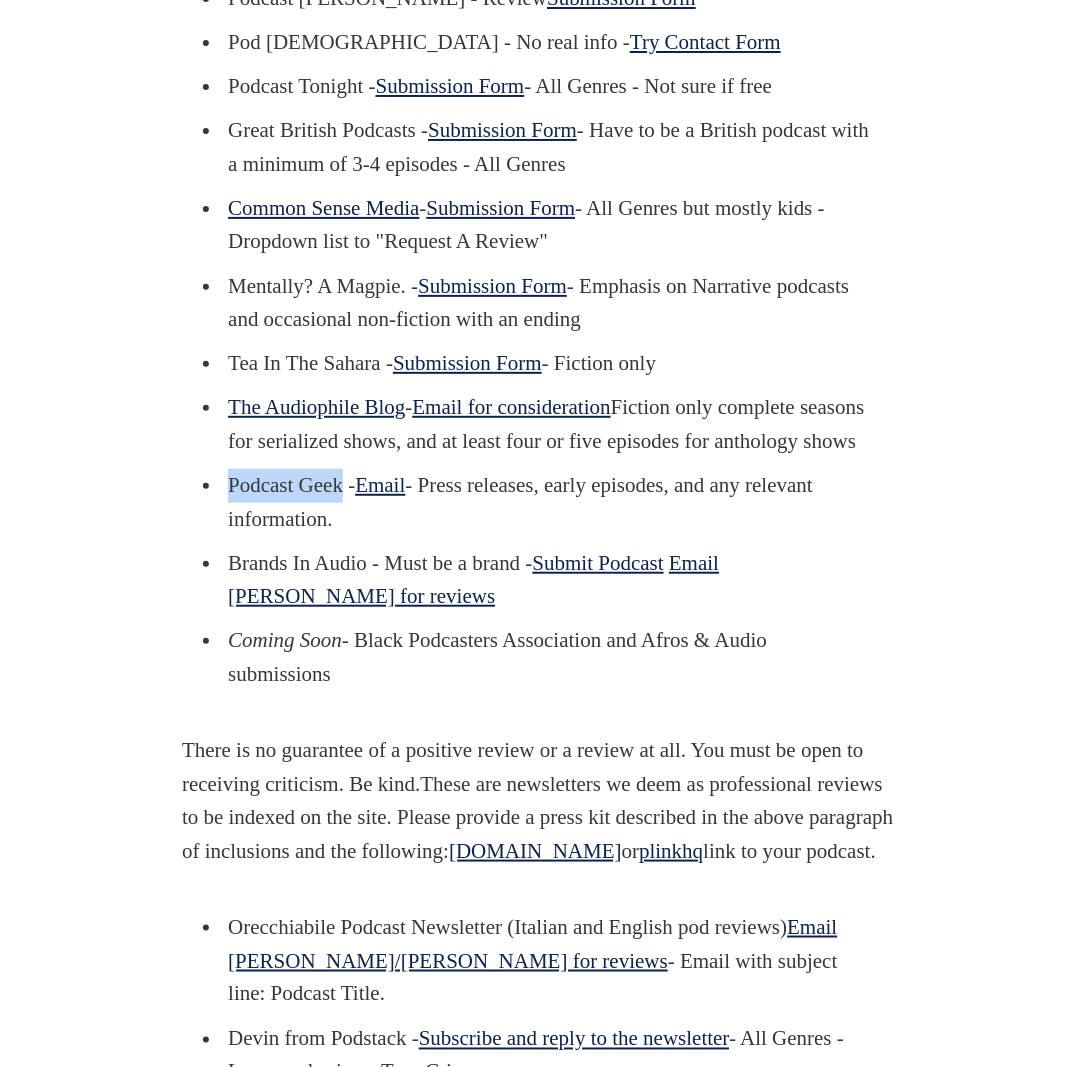 drag, startPoint x: 222, startPoint y: 612, endPoint x: 350, endPoint y: 615, distance: 128.03516 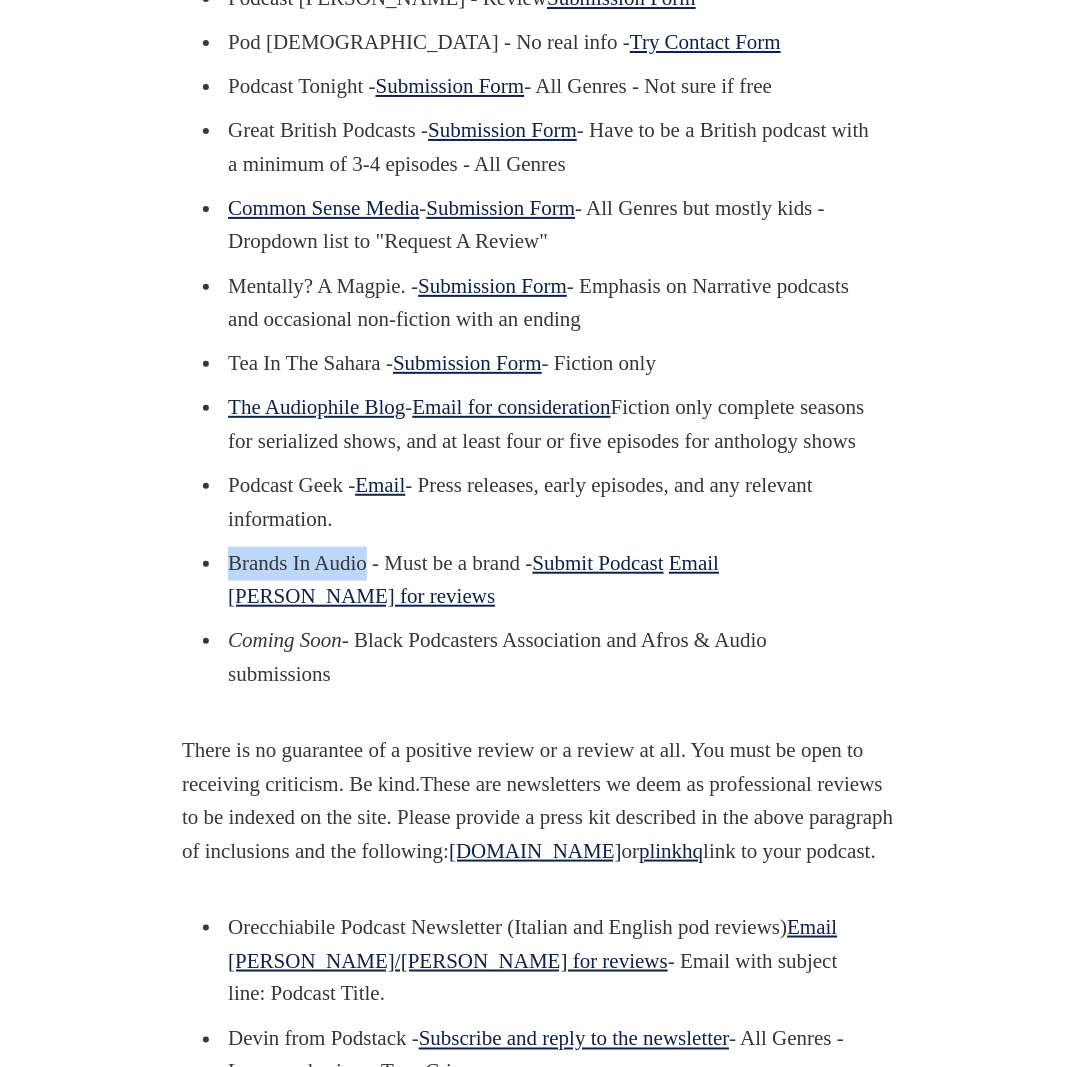 drag, startPoint x: 308, startPoint y: 693, endPoint x: 380, endPoint y: 694, distance: 72.00694 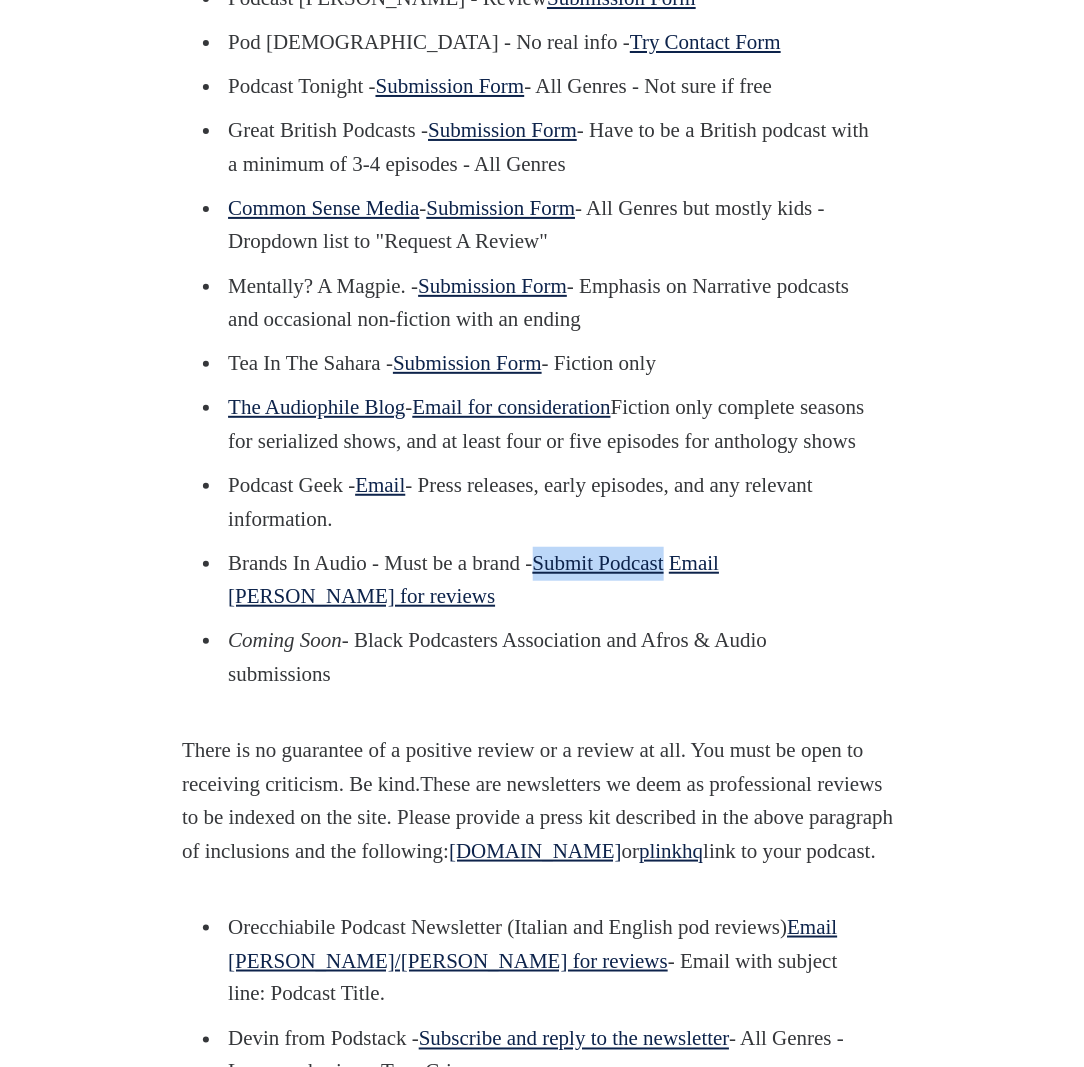 drag, startPoint x: 566, startPoint y: 697, endPoint x: 714, endPoint y: 695, distance: 148.01352 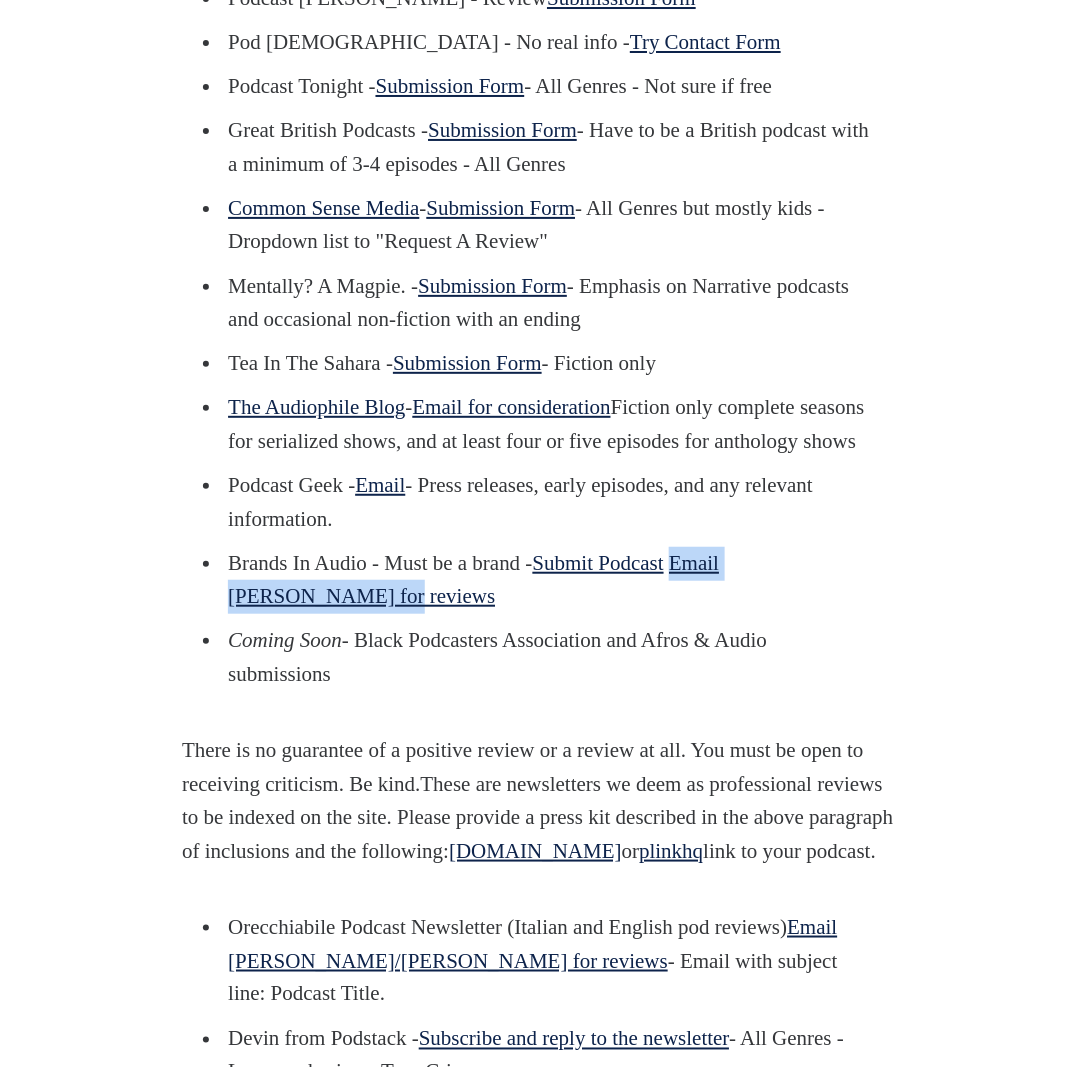 drag, startPoint x: 717, startPoint y: 696, endPoint x: 775, endPoint y: 727, distance: 65.76473 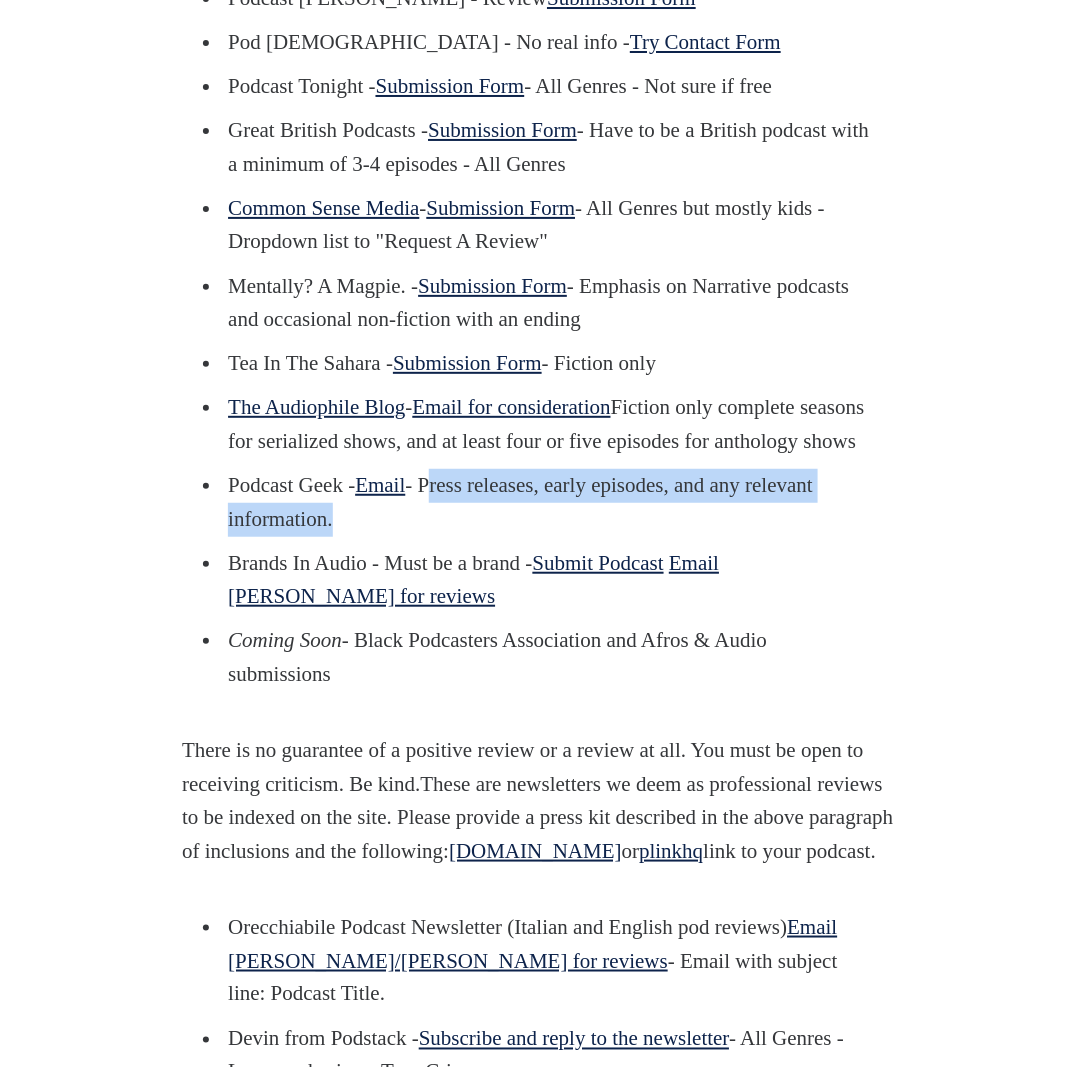 drag, startPoint x: 445, startPoint y: 617, endPoint x: 417, endPoint y: 663, distance: 53.851646 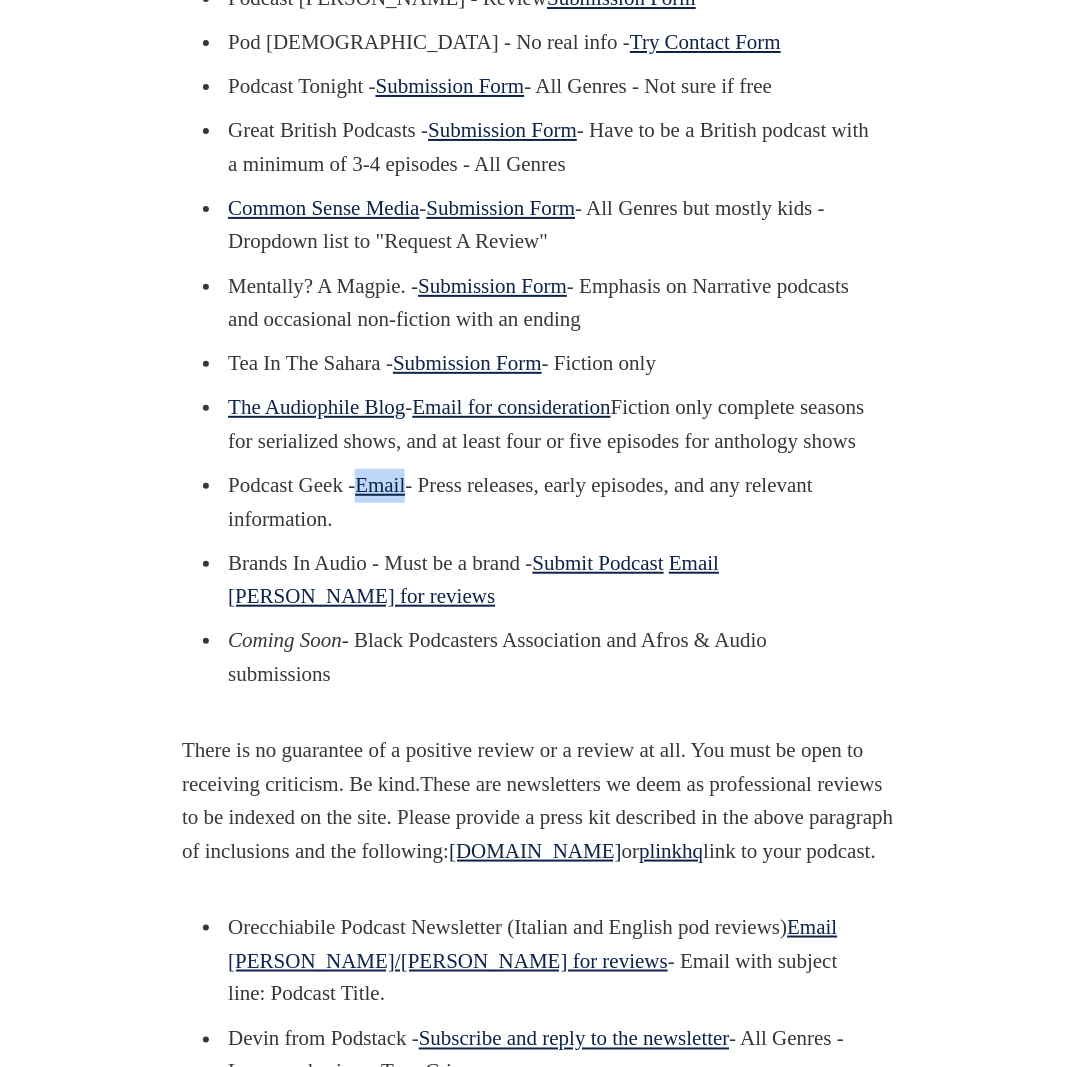 drag, startPoint x: 370, startPoint y: 615, endPoint x: 424, endPoint y: 617, distance: 54.037025 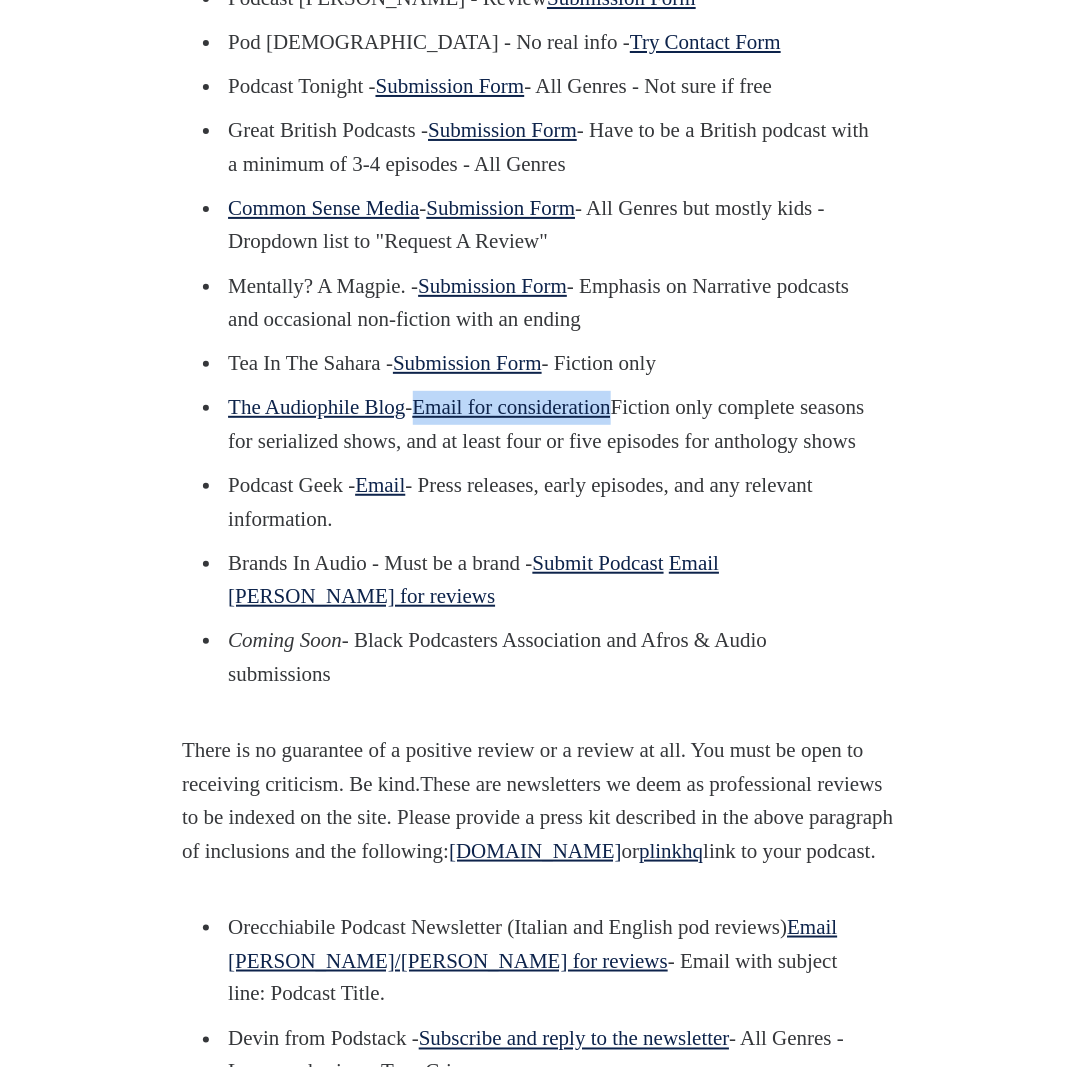 drag, startPoint x: 433, startPoint y: 509, endPoint x: 651, endPoint y: 508, distance: 218.00229 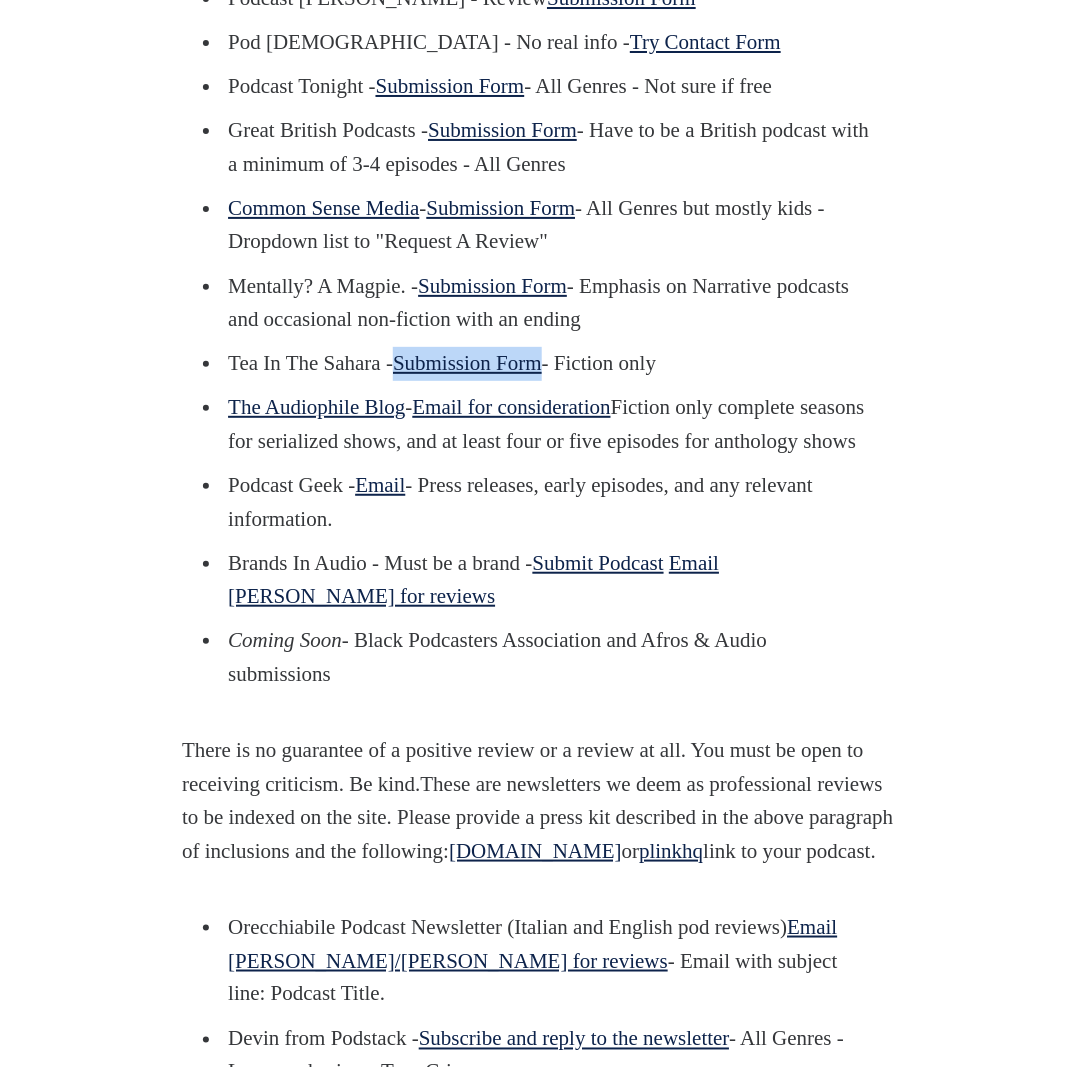 drag, startPoint x: 414, startPoint y: 465, endPoint x: 577, endPoint y: 468, distance: 163.0276 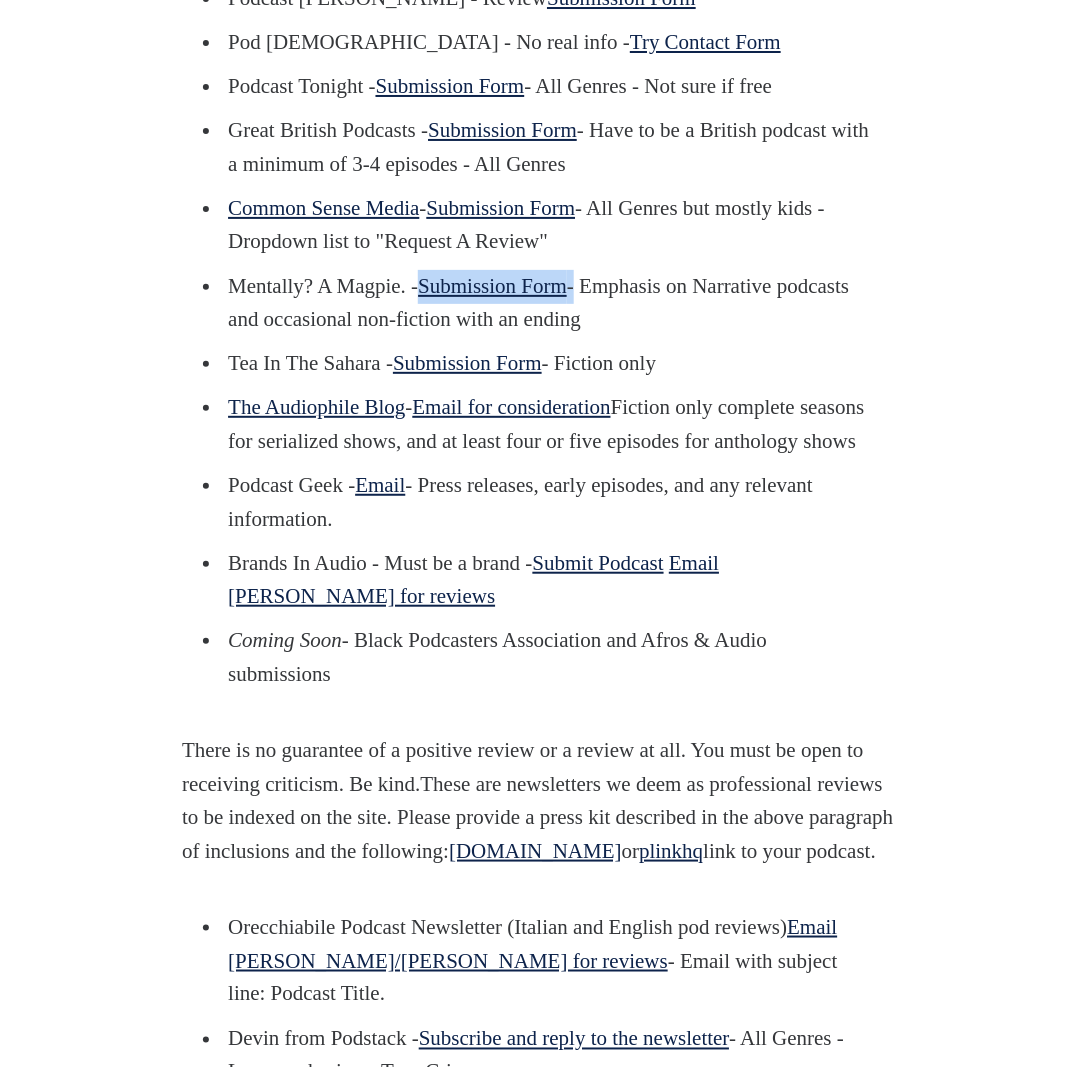 drag, startPoint x: 434, startPoint y: 382, endPoint x: 606, endPoint y: 381, distance: 172.00291 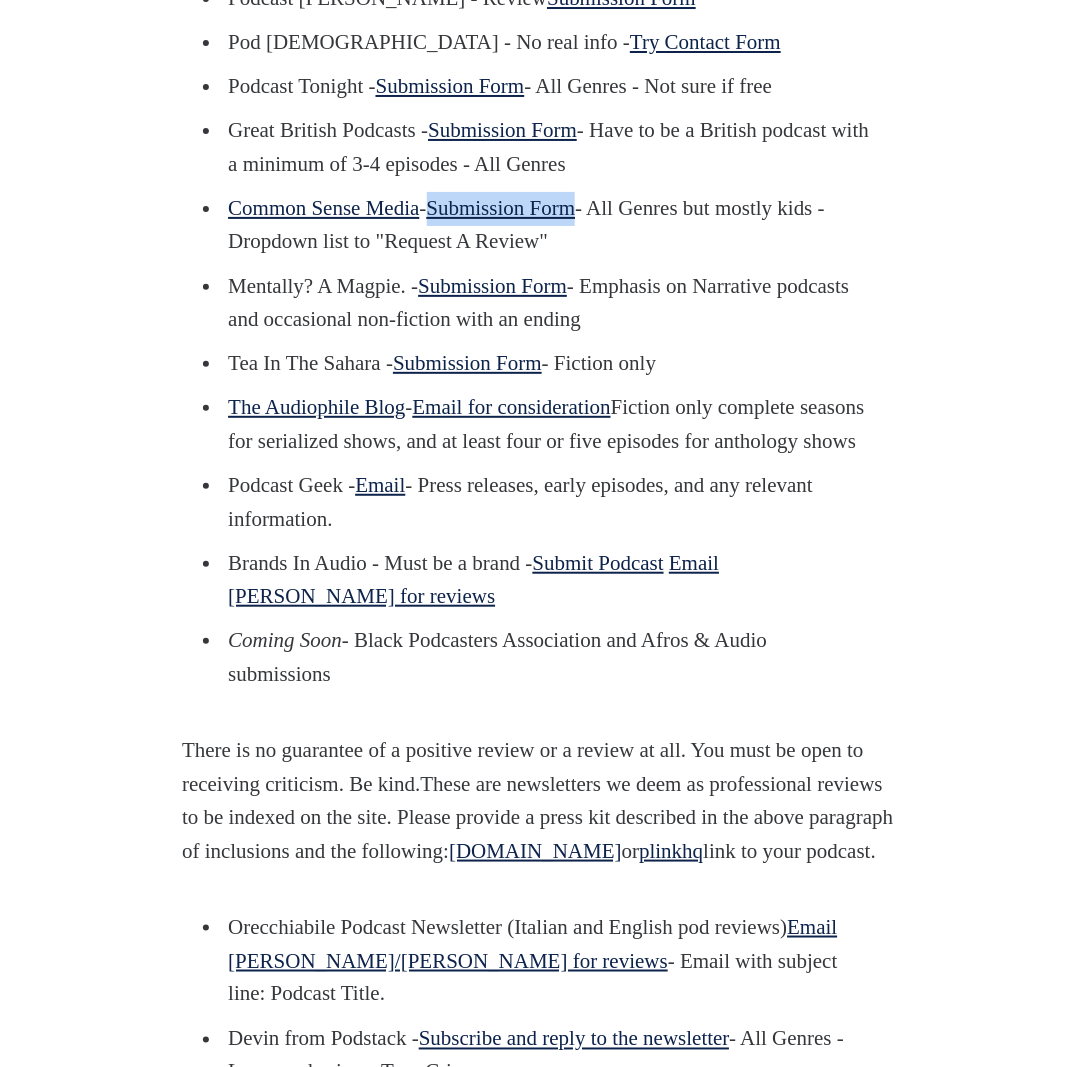 drag, startPoint x: 452, startPoint y: 308, endPoint x: 770, endPoint y: 306, distance: 318.0063 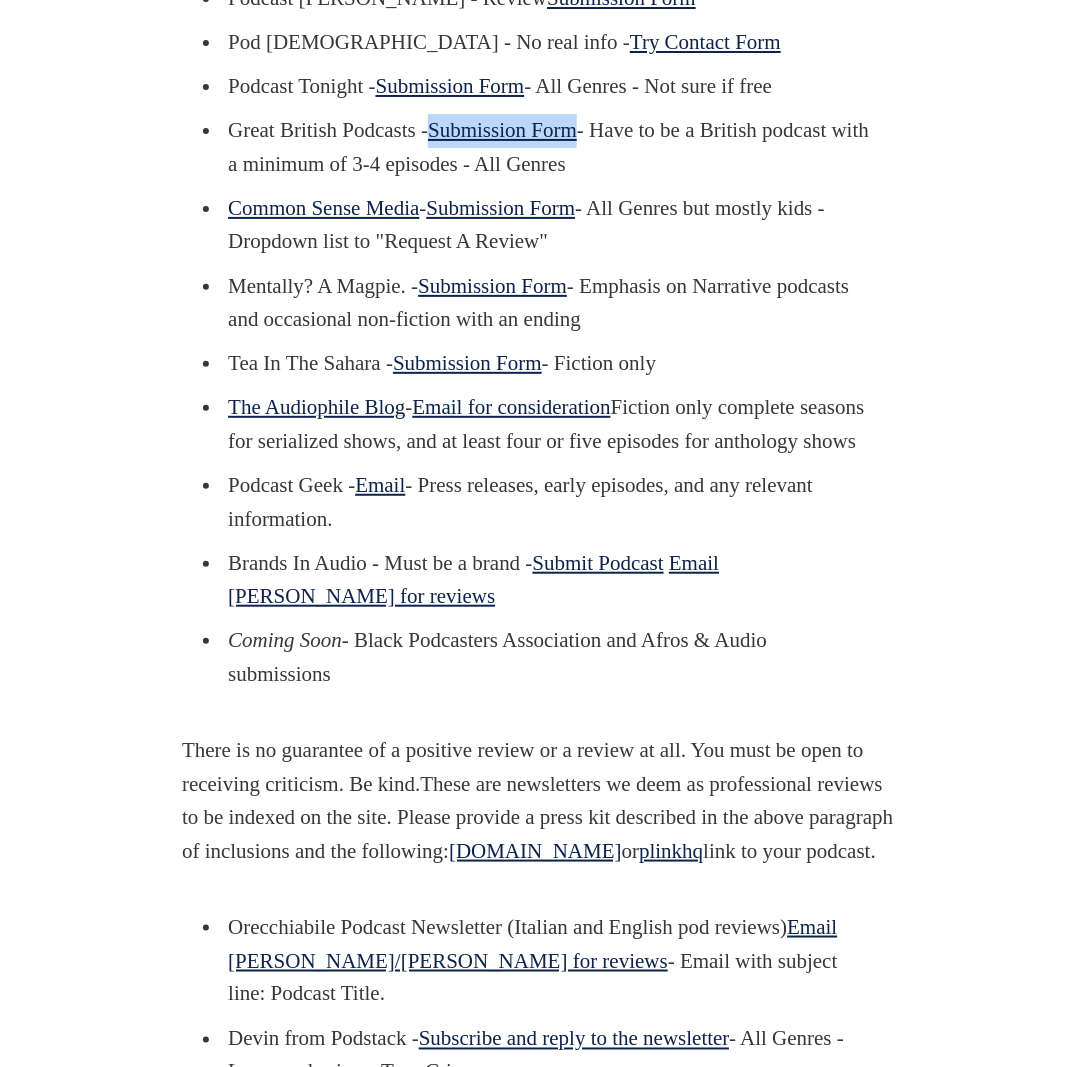 drag, startPoint x: 450, startPoint y: 231, endPoint x: 614, endPoint y: 235, distance: 164.04877 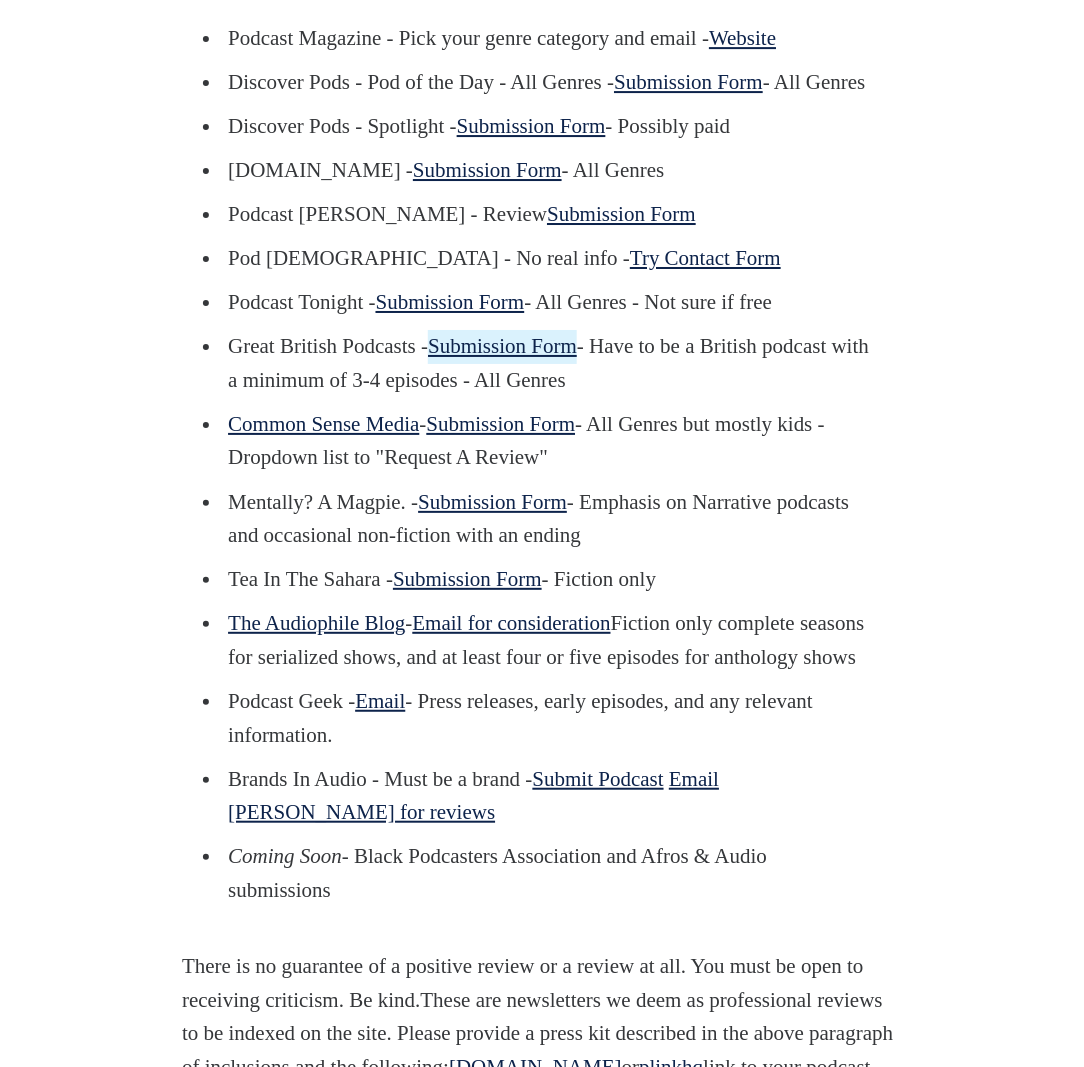 scroll, scrollTop: 1562, scrollLeft: 0, axis: vertical 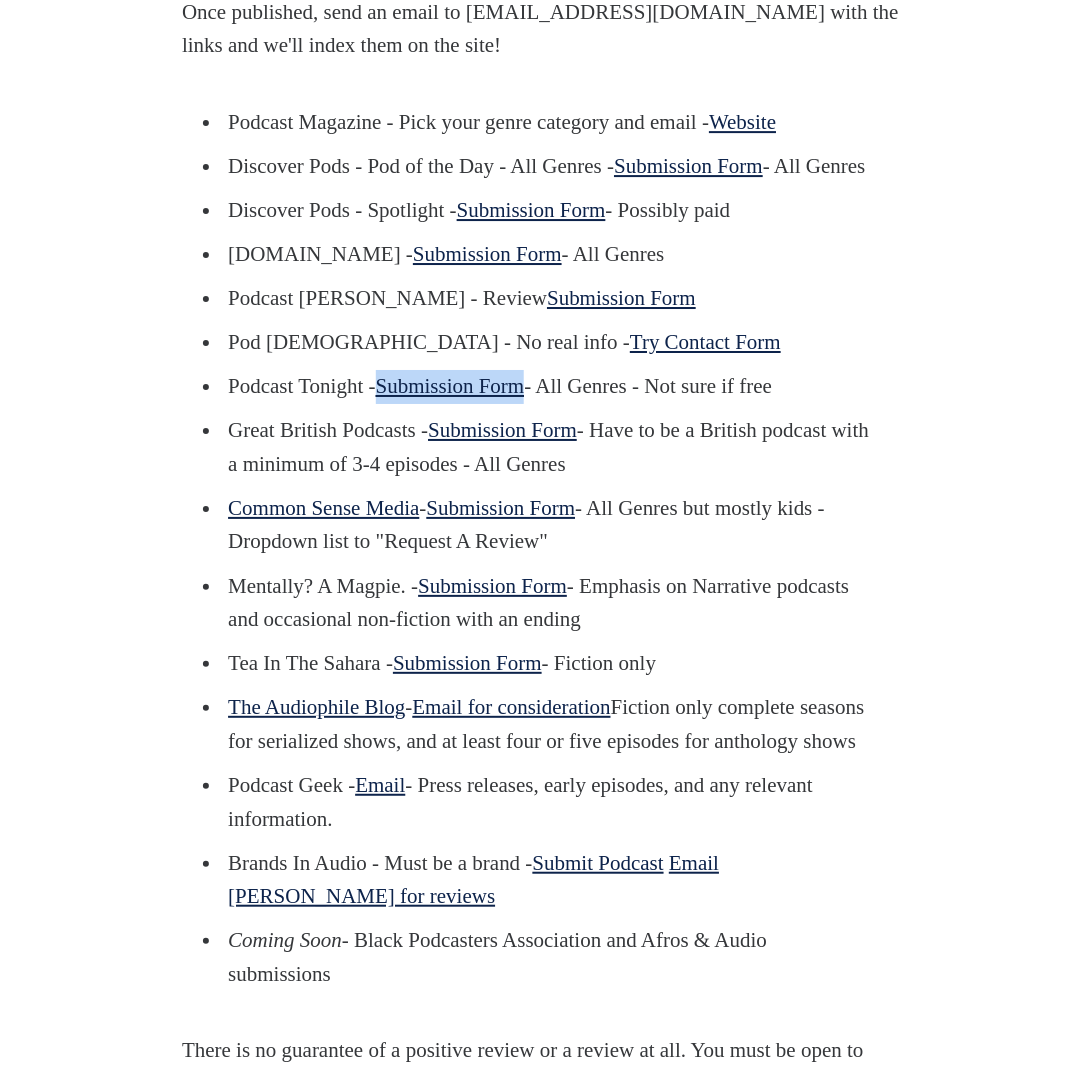 drag, startPoint x: 394, startPoint y: 489, endPoint x: 561, endPoint y: 482, distance: 167.14664 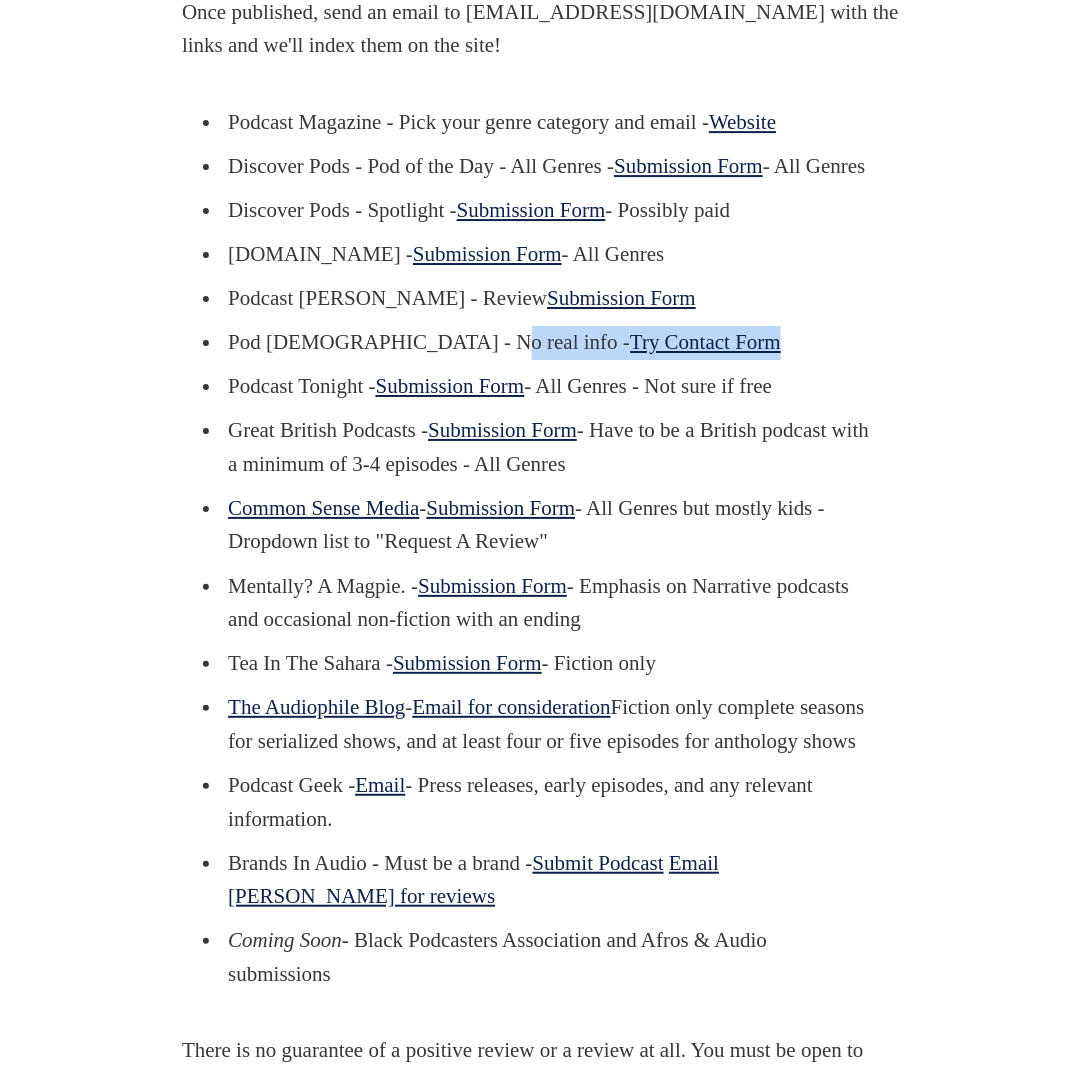 drag, startPoint x: 460, startPoint y: 446, endPoint x: 624, endPoint y: 448, distance: 164.01219 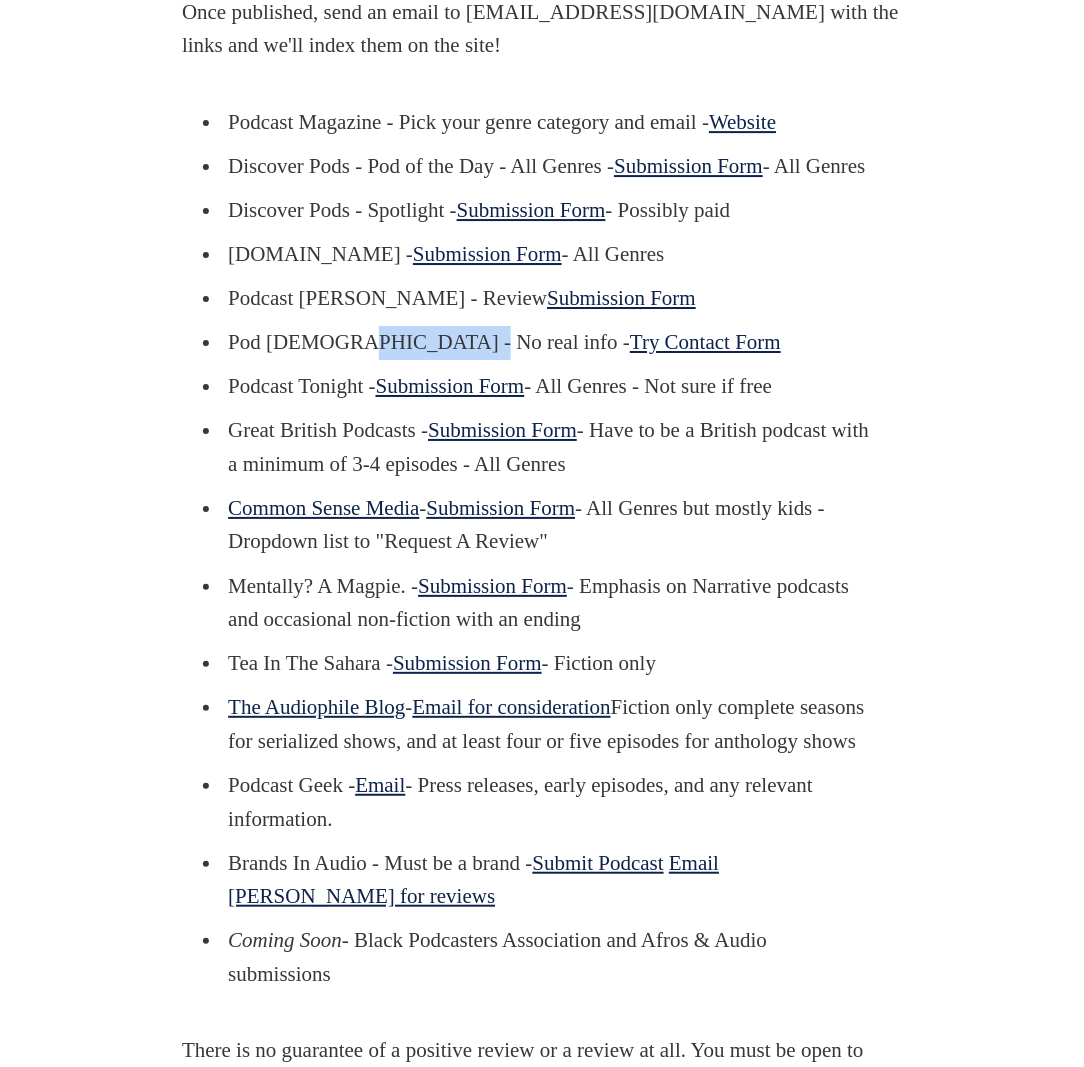 drag, startPoint x: 338, startPoint y: 439, endPoint x: 442, endPoint y: 441, distance: 104.019226 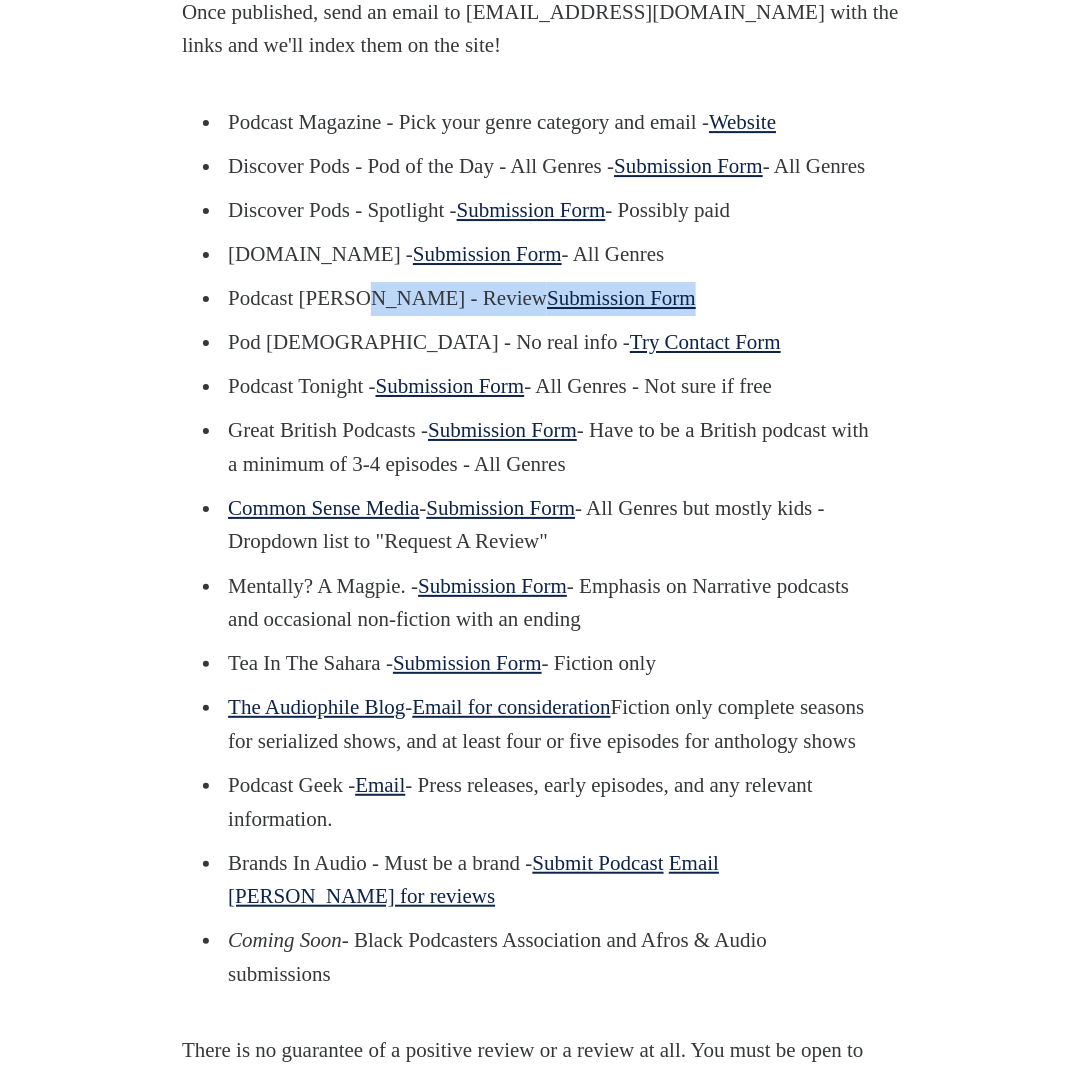 drag, startPoint x: 621, startPoint y: 397, endPoint x: 363, endPoint y: 399, distance: 258.00775 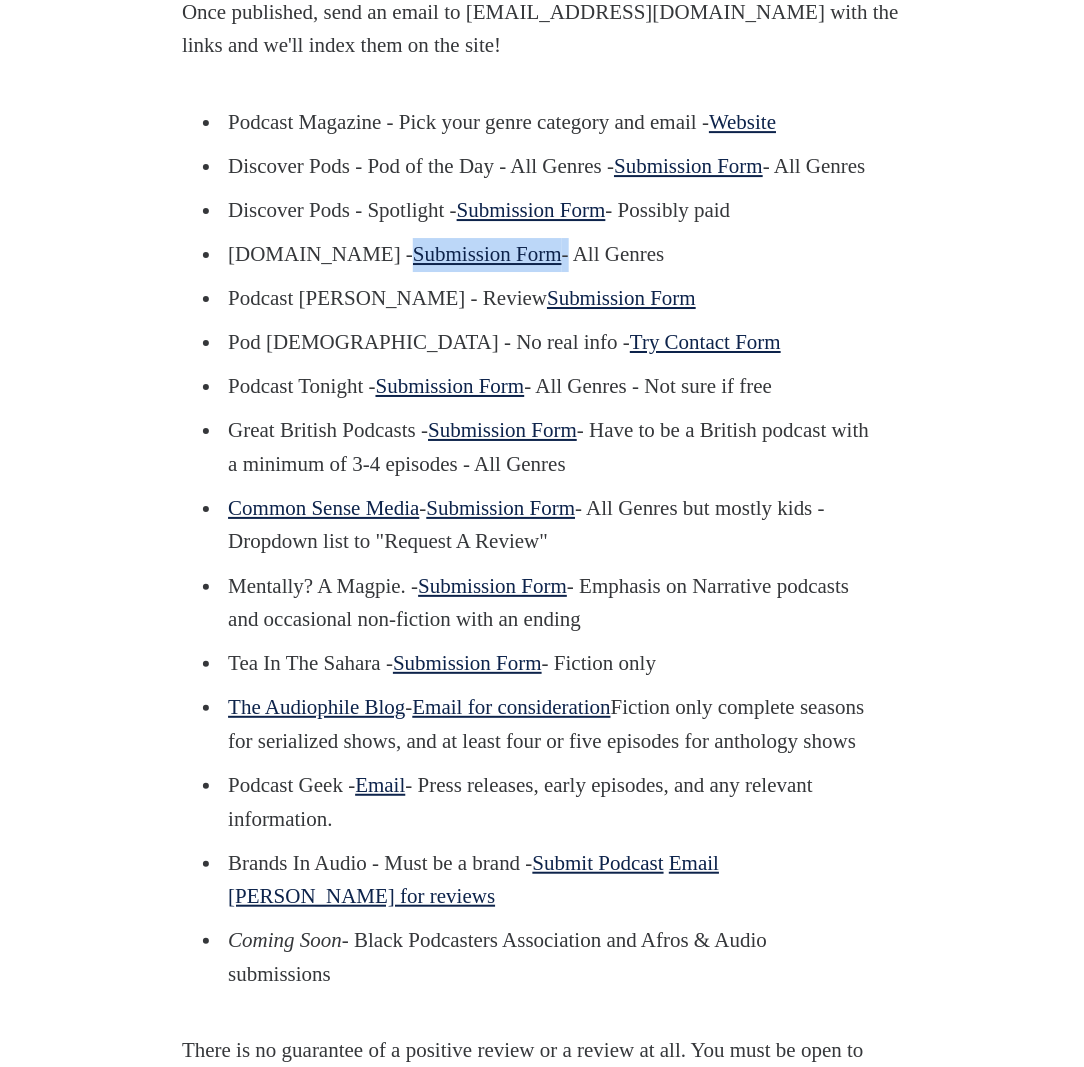 drag, startPoint x: 588, startPoint y: 357, endPoint x: 422, endPoint y: 352, distance: 166.07529 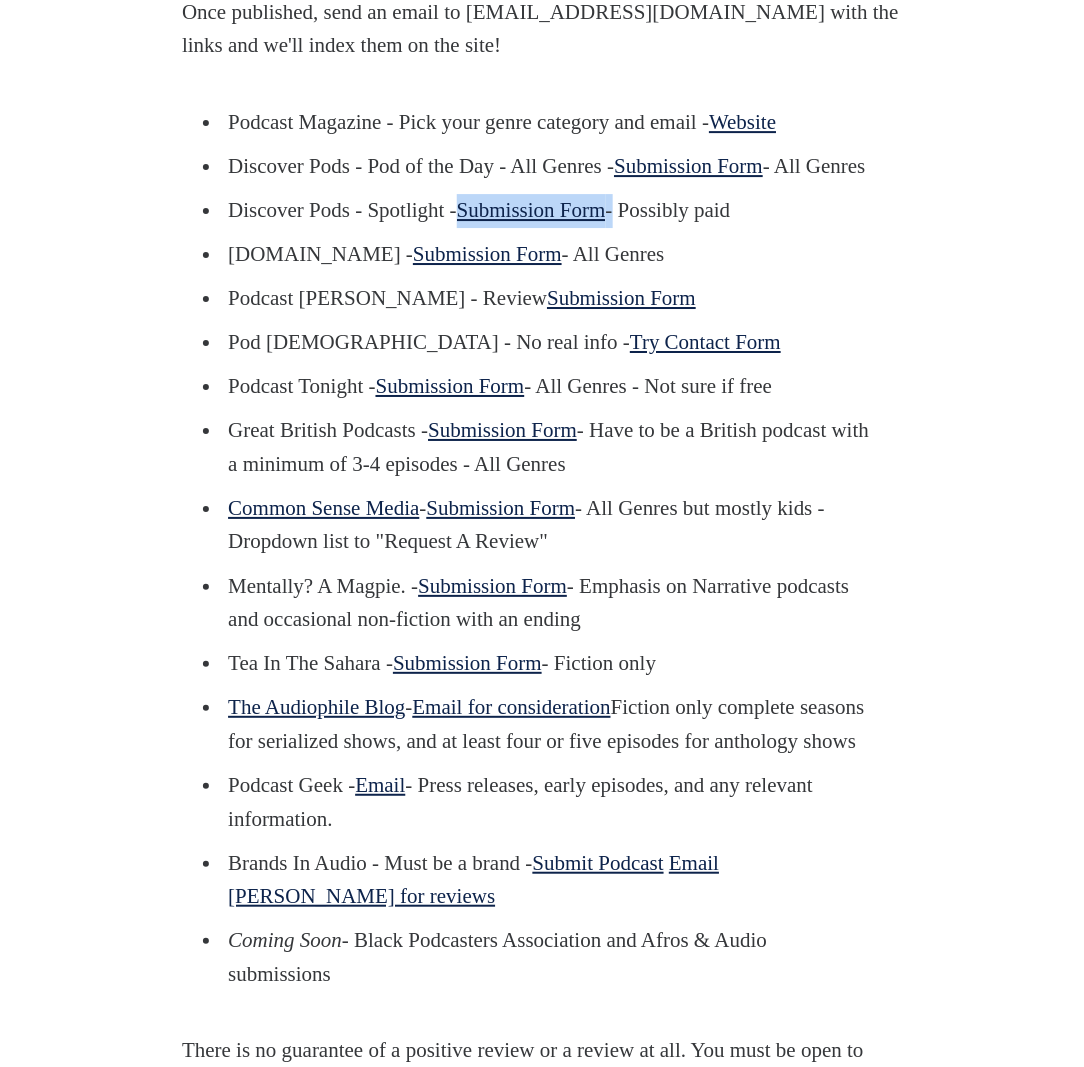 drag, startPoint x: 642, startPoint y: 312, endPoint x: 479, endPoint y: 300, distance: 163.44112 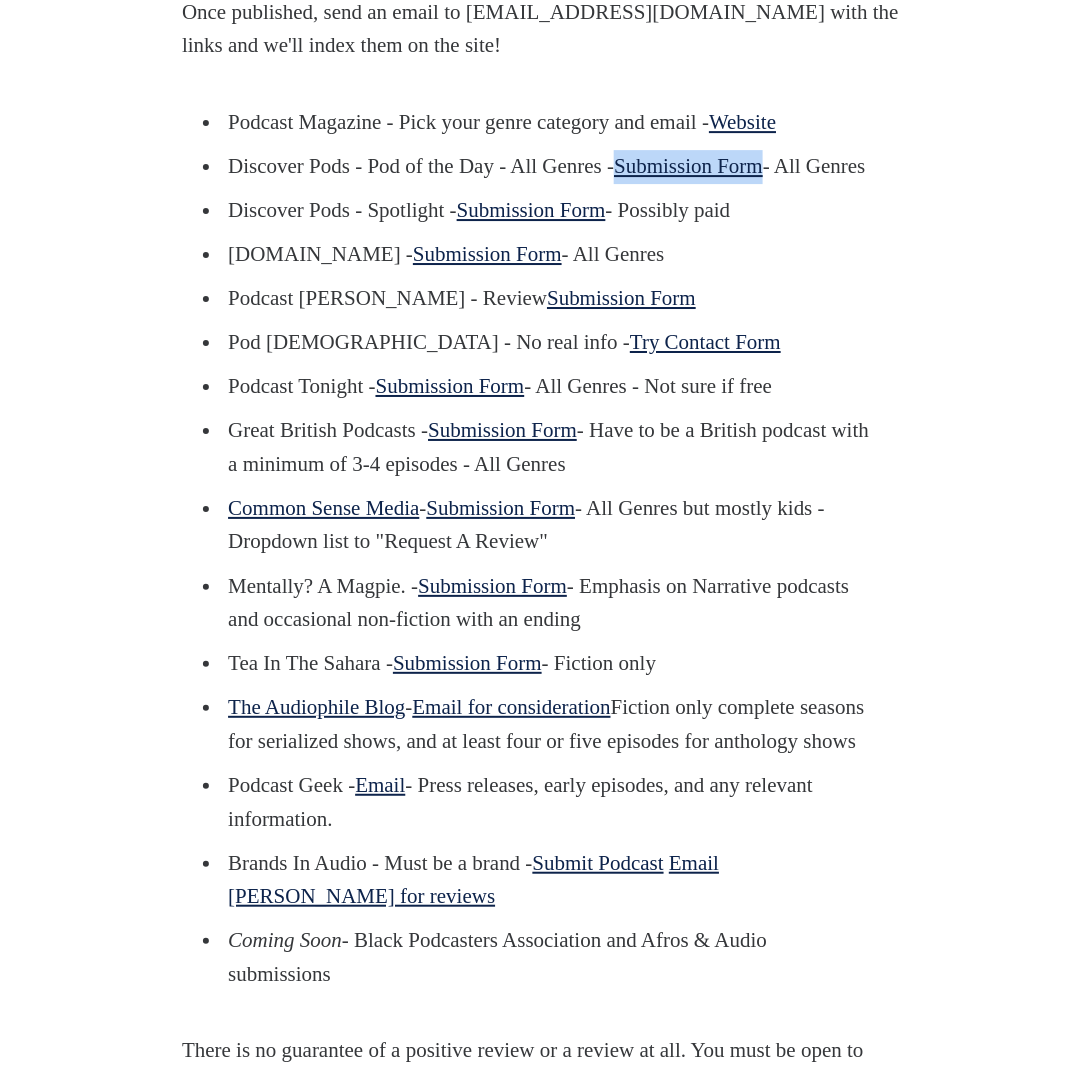 drag, startPoint x: 644, startPoint y: 234, endPoint x: 805, endPoint y: 231, distance: 161.02795 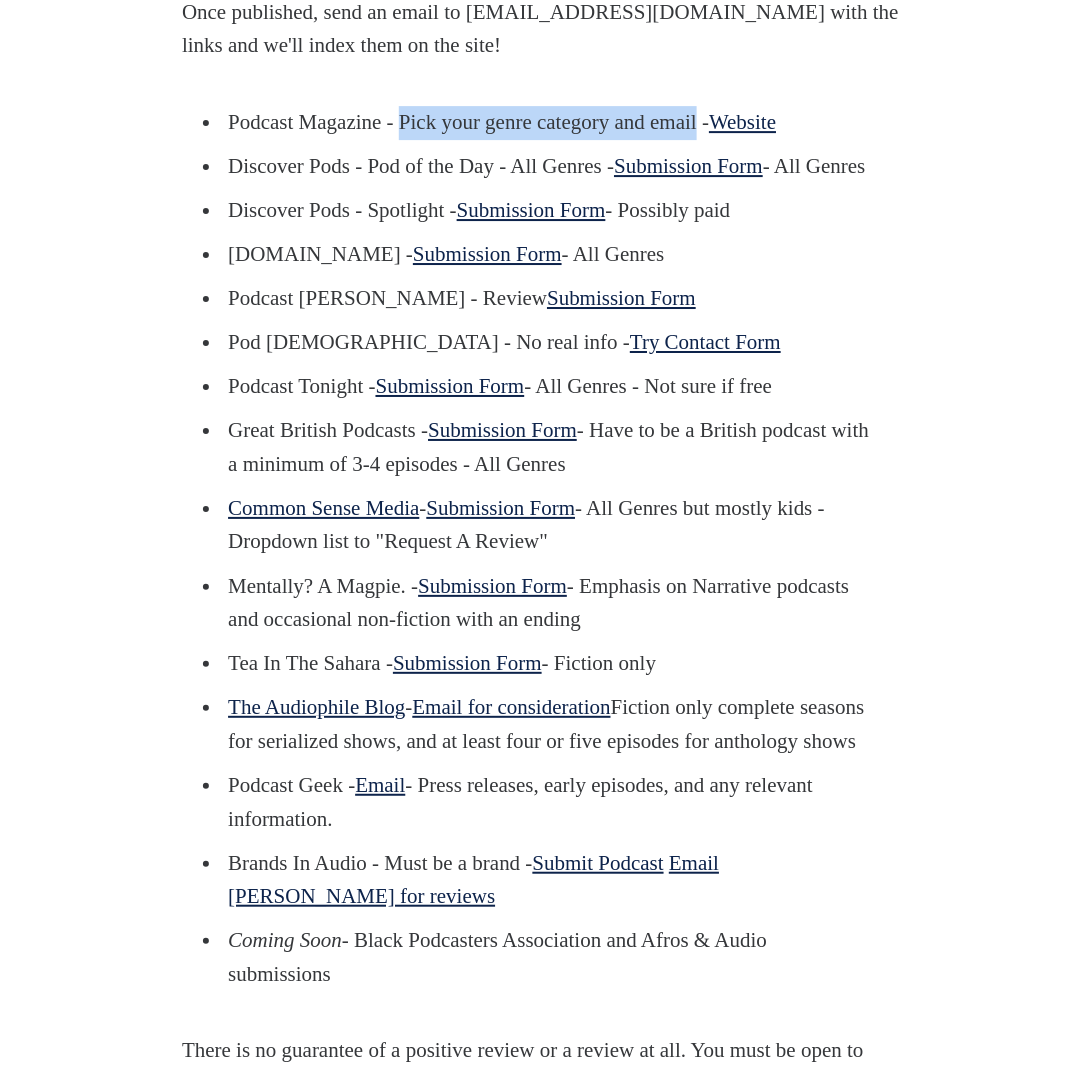 drag, startPoint x: 417, startPoint y: 191, endPoint x: 737, endPoint y: 191, distance: 320 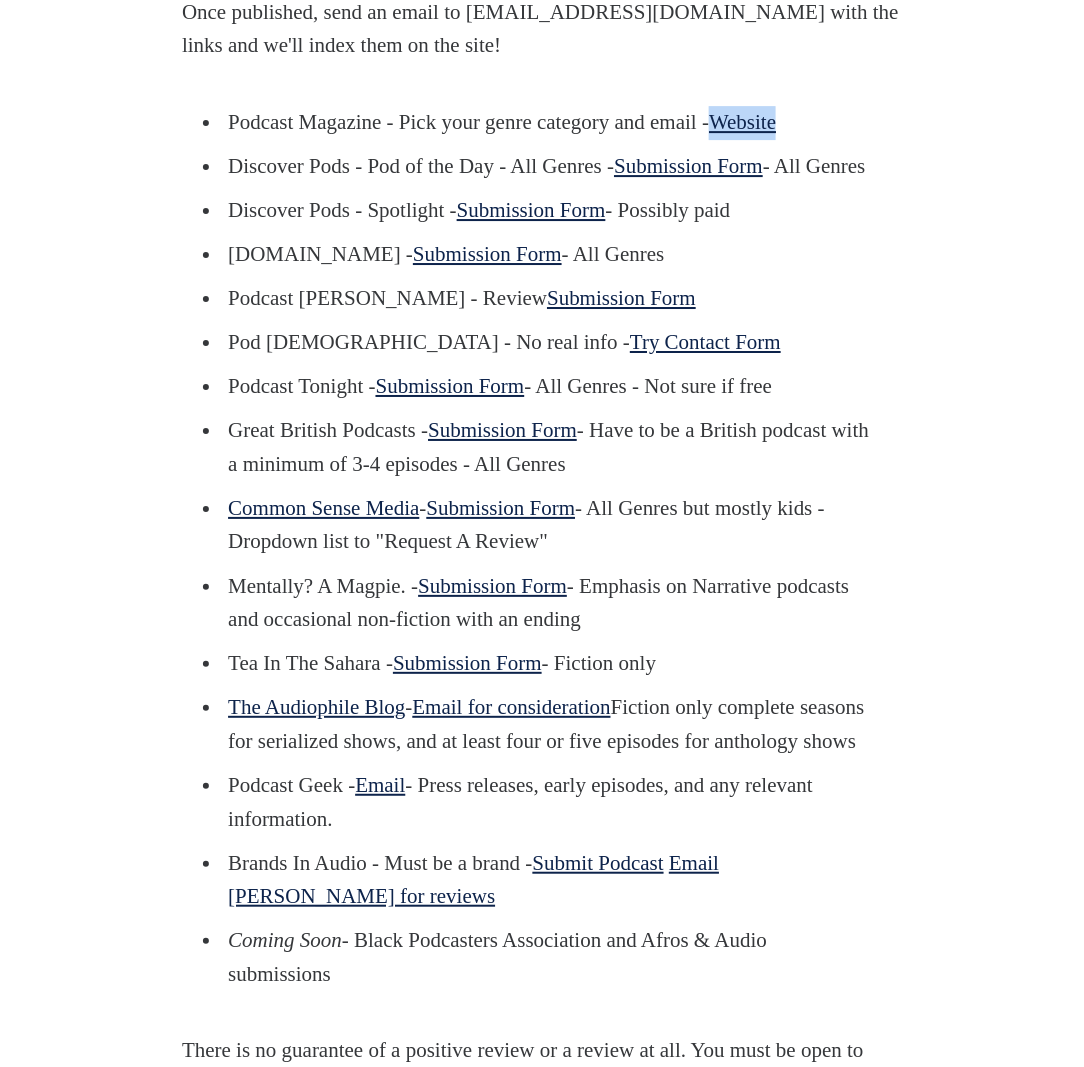 drag, startPoint x: 865, startPoint y: 191, endPoint x: 761, endPoint y: 192, distance: 104.00481 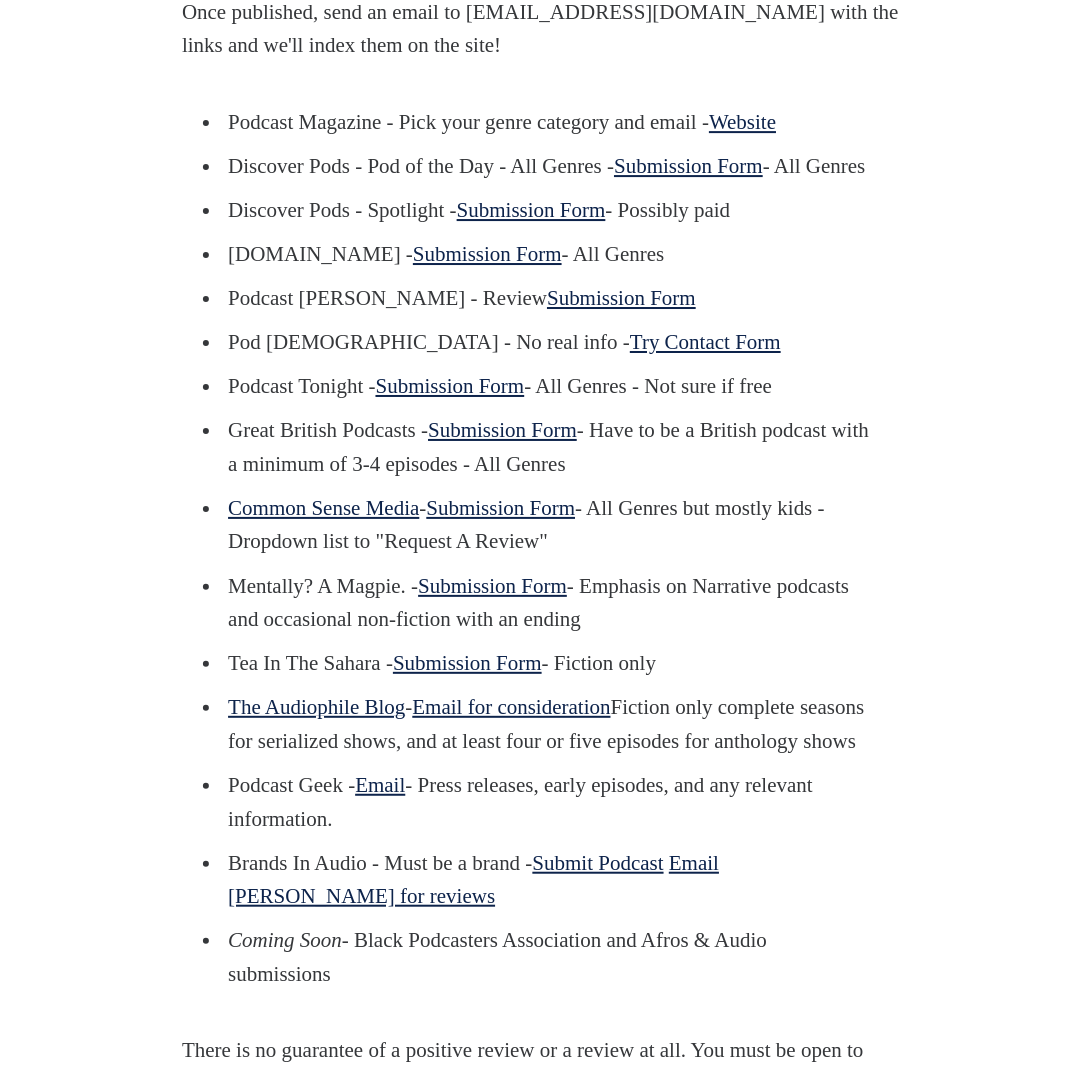 drag, startPoint x: 780, startPoint y: 435, endPoint x: 556, endPoint y: 449, distance: 224.43707 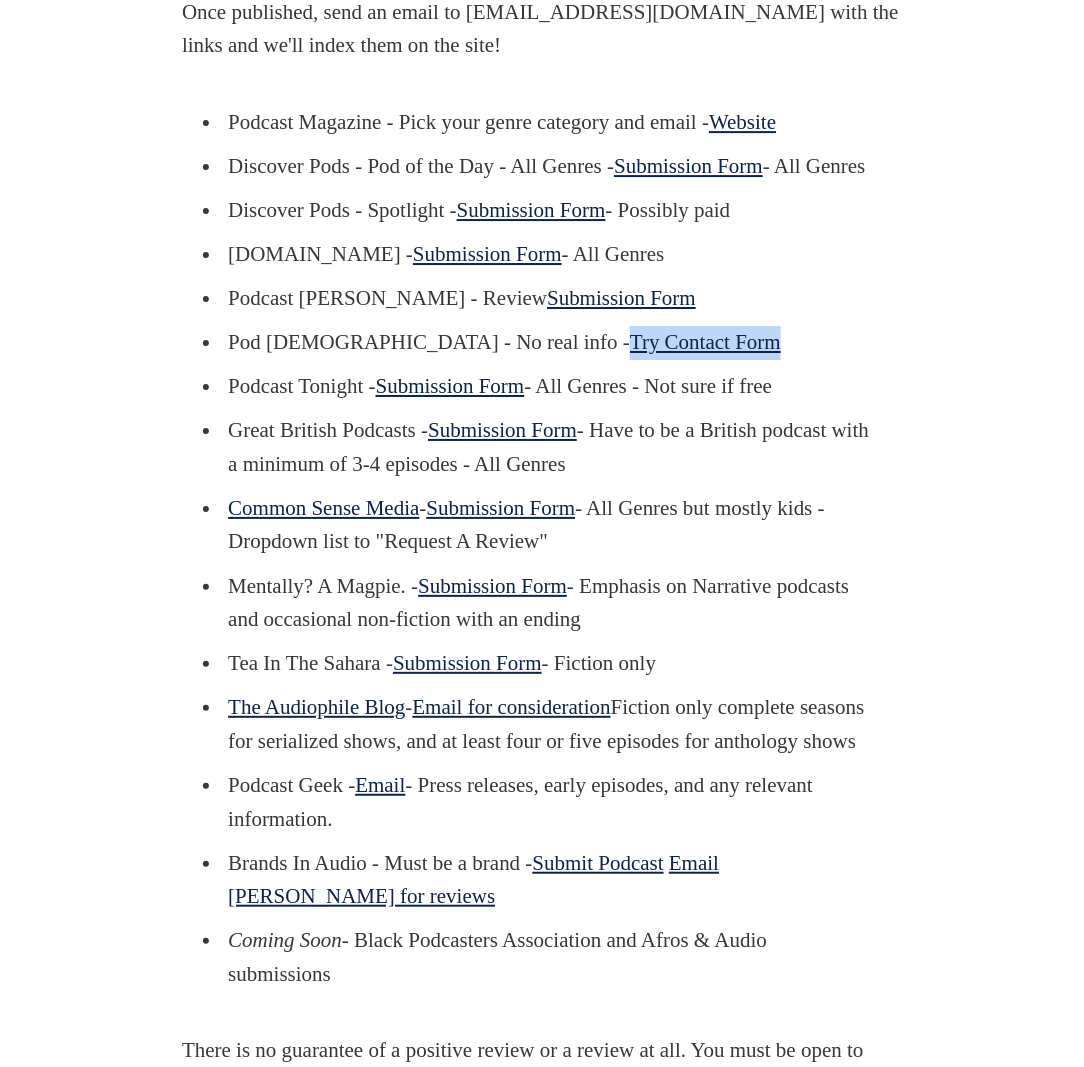 drag, startPoint x: 651, startPoint y: 440, endPoint x: 466, endPoint y: 440, distance: 185 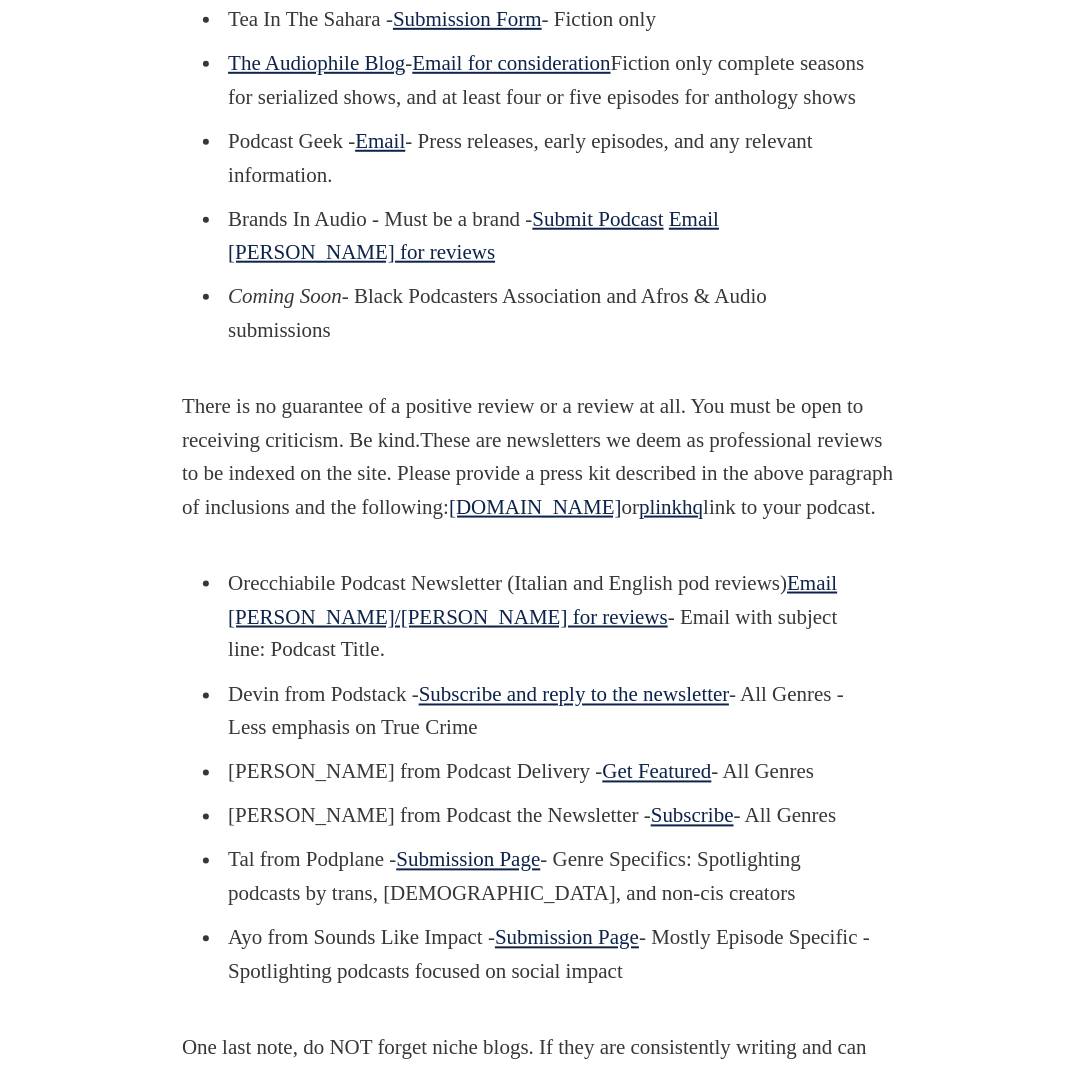 scroll, scrollTop: 2262, scrollLeft: 0, axis: vertical 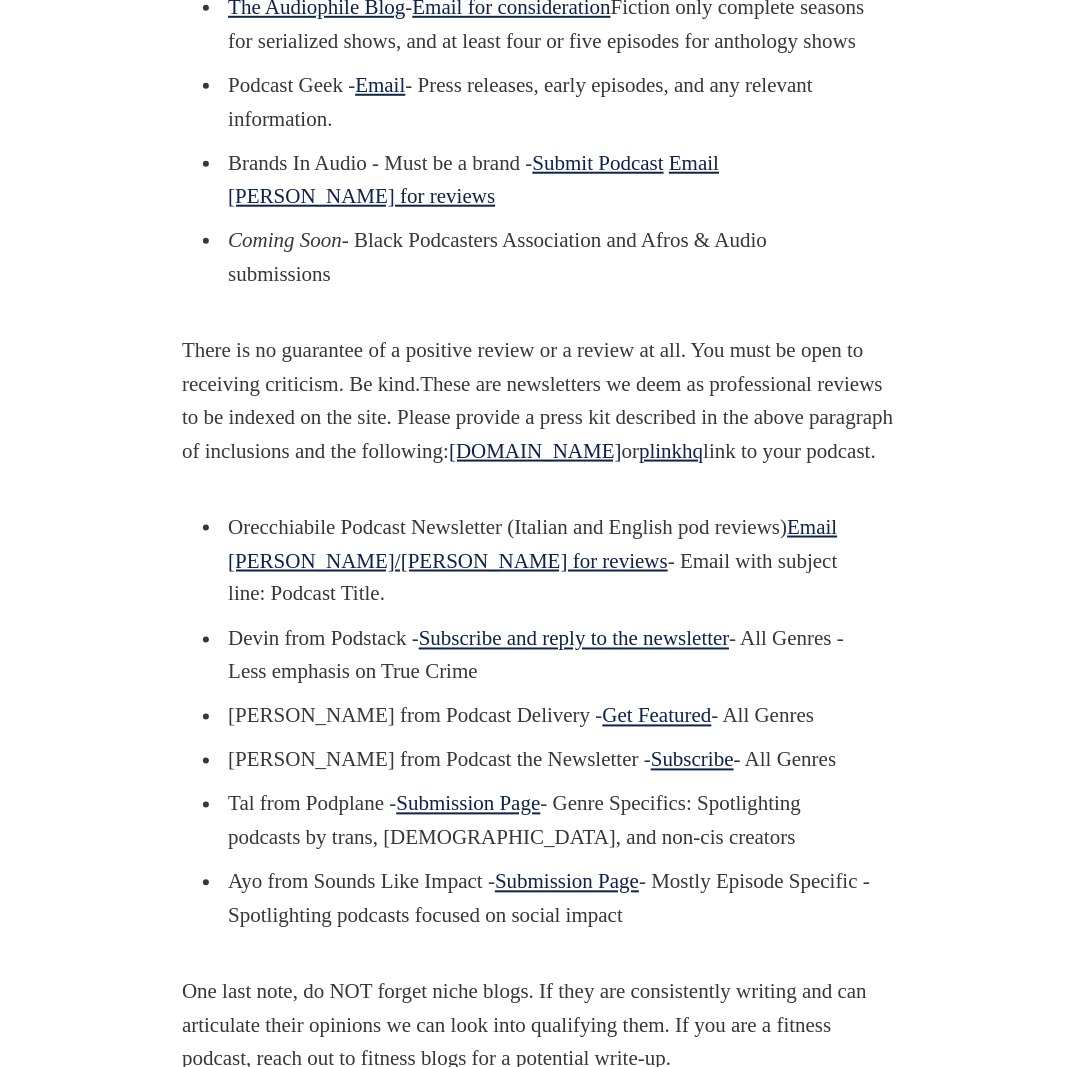 click on "There is no guarantee of a positive review or a review at all. You must be open to receiving criticism. Be kind.These are newsletters we deem as professional reviews to be indexed on the site. Please provide a press kit described in the above paragraph of inclusions and the following:  [DOMAIN_NAME]  or  plinkhq  link to your podcast." at bounding box center [542, 401] 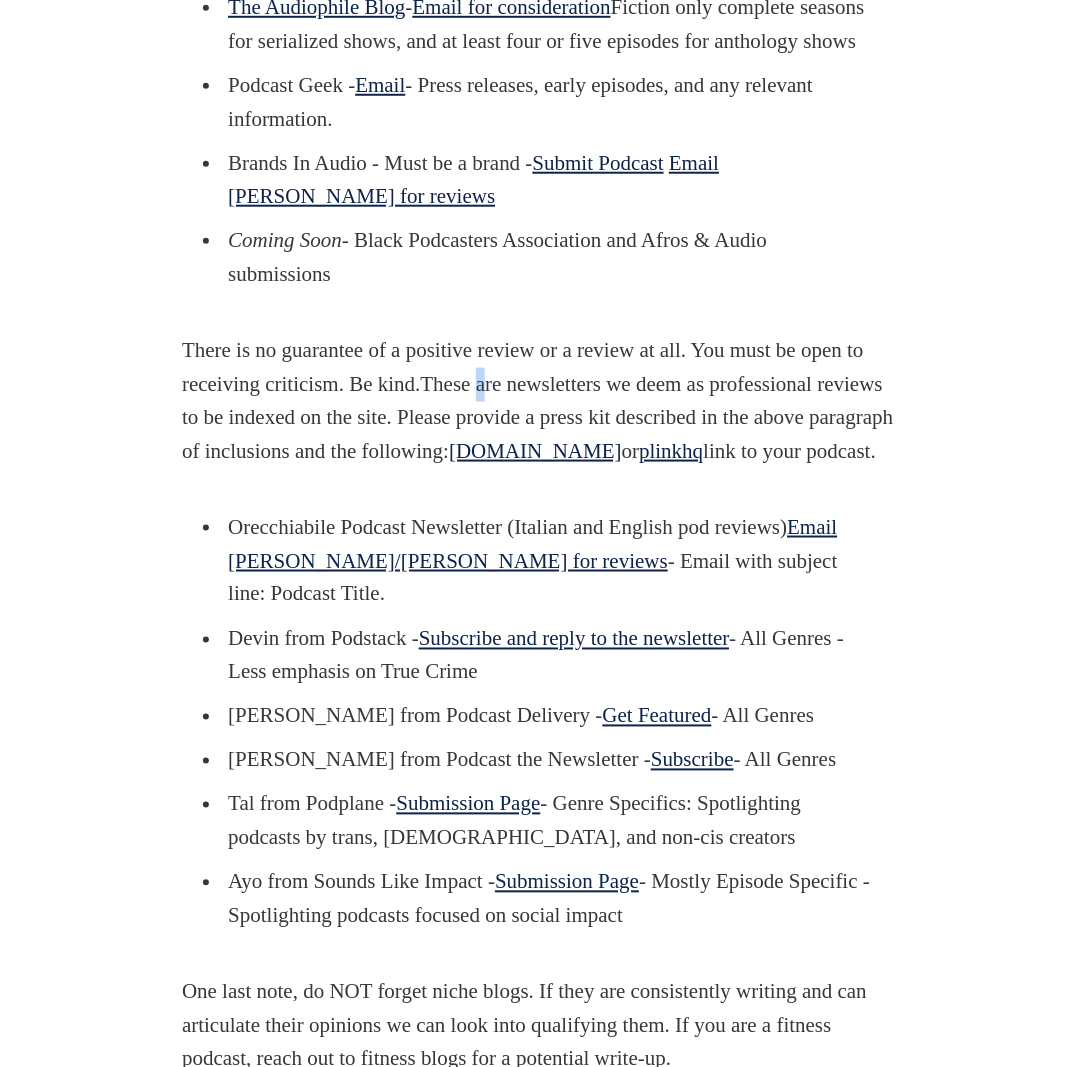 drag, startPoint x: 522, startPoint y: 520, endPoint x: 530, endPoint y: 537, distance: 18.788294 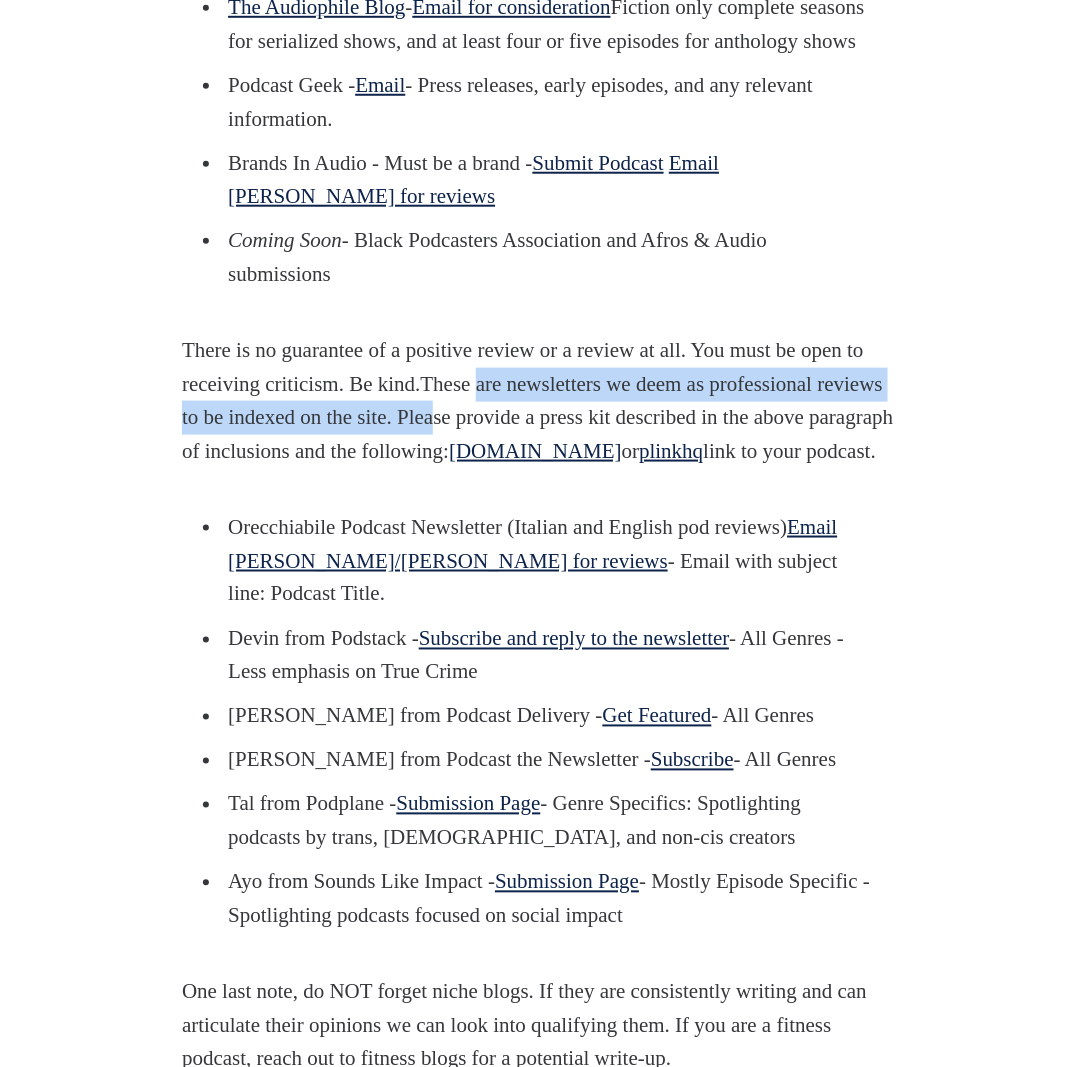 click on "There is no guarantee of a positive review or a review at all. You must be open to receiving criticism. Be kind.These are newsletters we deem as professional reviews to be indexed on the site. Please provide a press kit described in the above paragraph of inclusions and the following:  [DOMAIN_NAME]  or  plinkhq  link to your podcast." at bounding box center (542, 401) 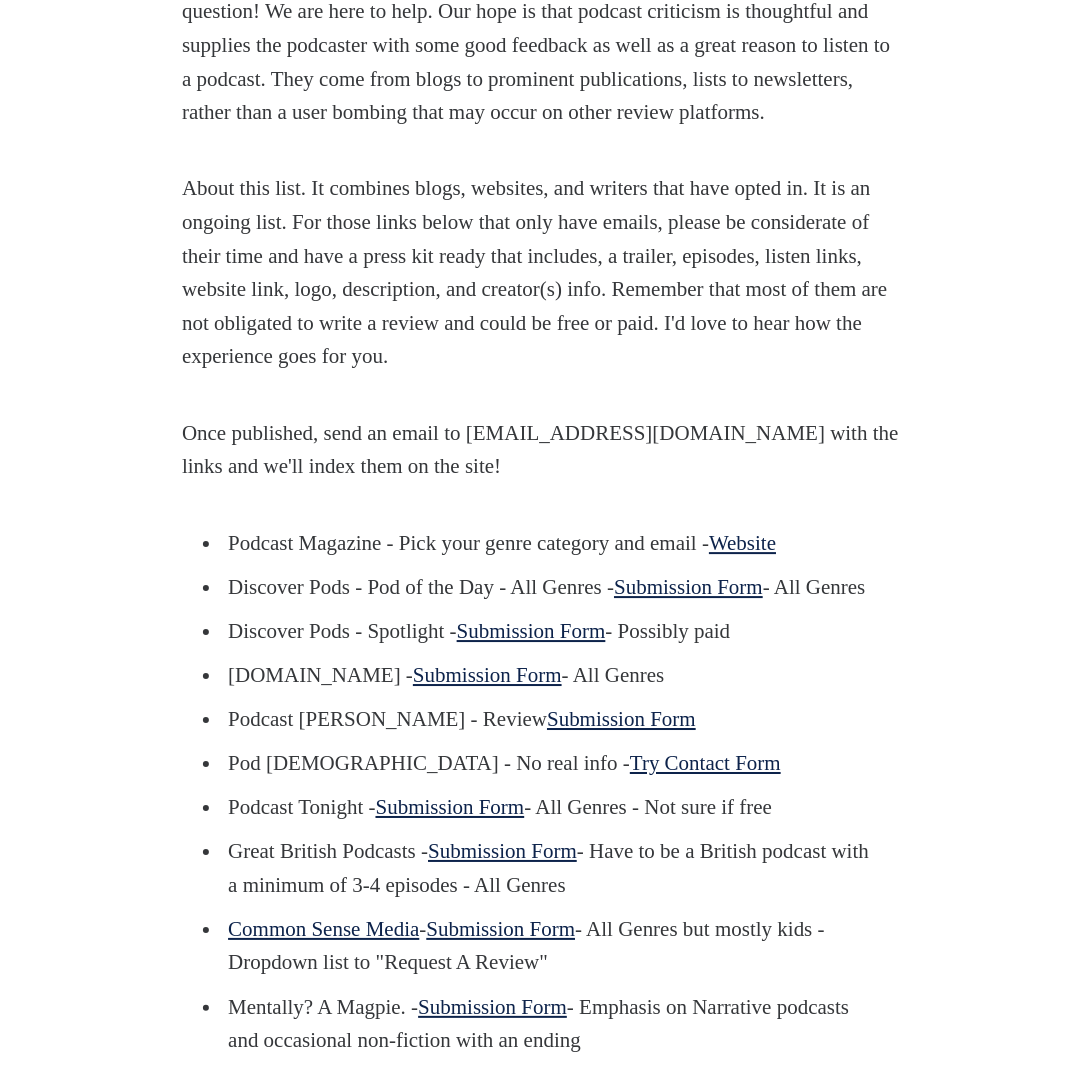 scroll, scrollTop: 1072, scrollLeft: 0, axis: vertical 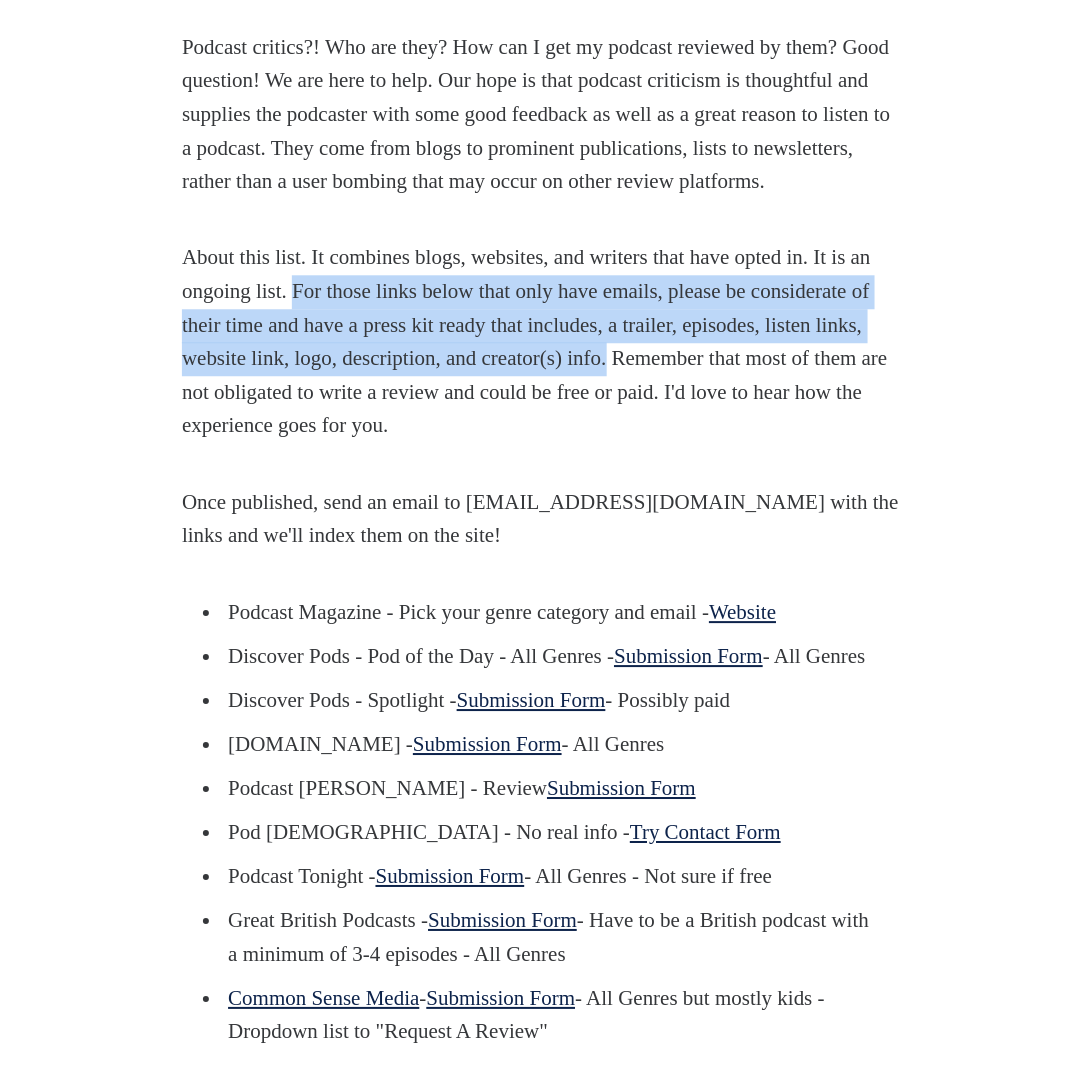 drag, startPoint x: 352, startPoint y: 359, endPoint x: 854, endPoint y: 428, distance: 506.71985 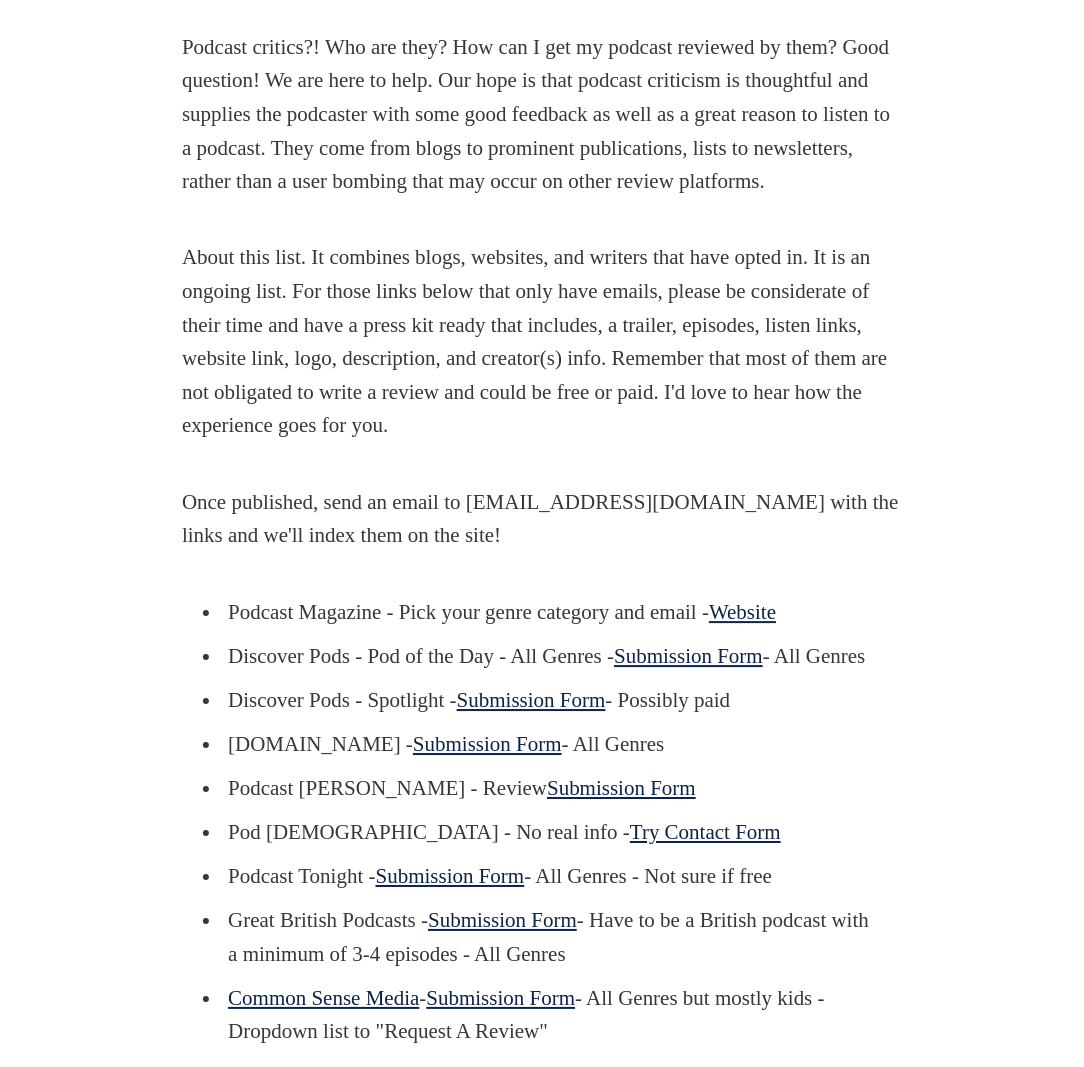 click on "Once published, send an email to [EMAIL_ADDRESS][DOMAIN_NAME] with the links and we'll index them on the site!" at bounding box center [542, 519] 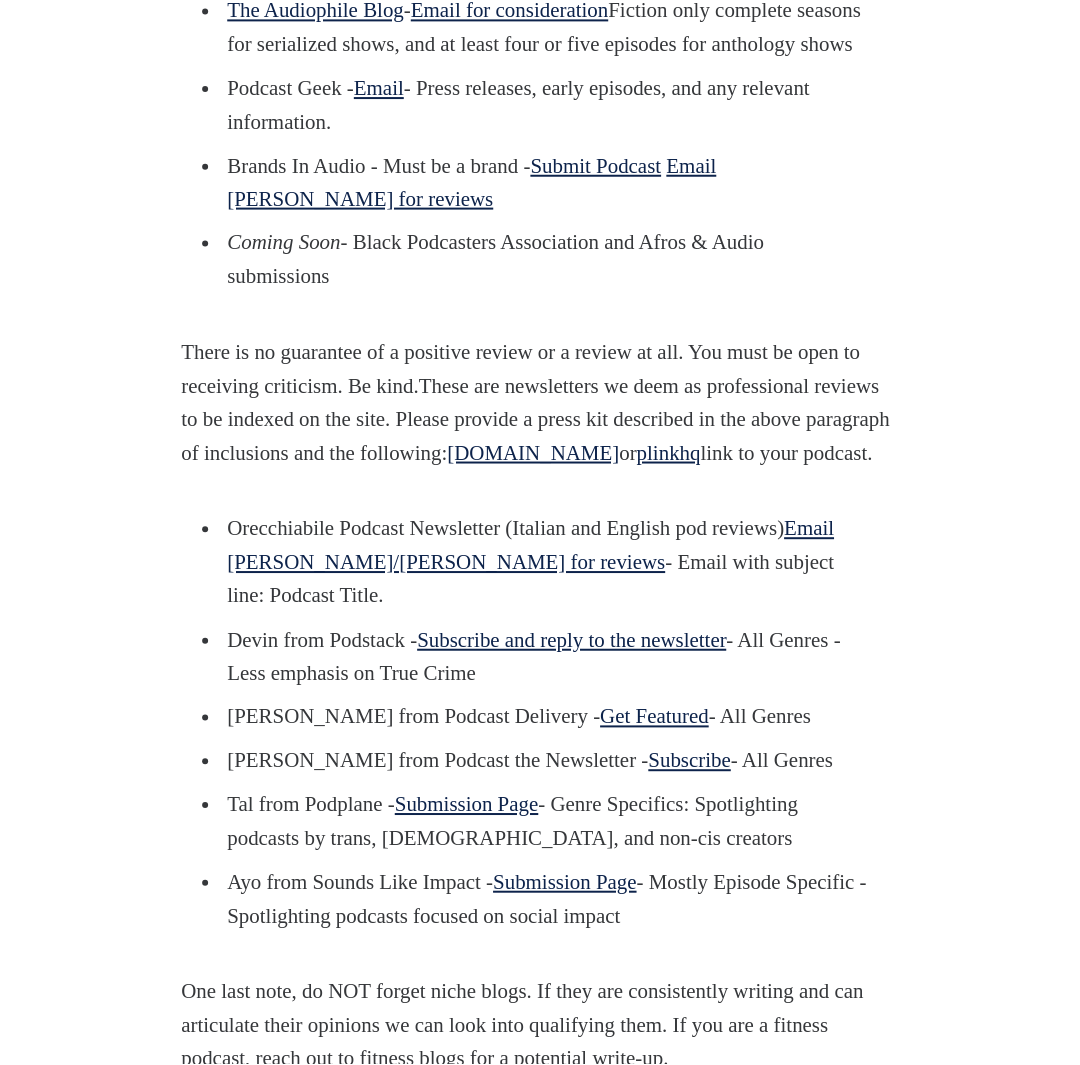scroll, scrollTop: 2272, scrollLeft: 0, axis: vertical 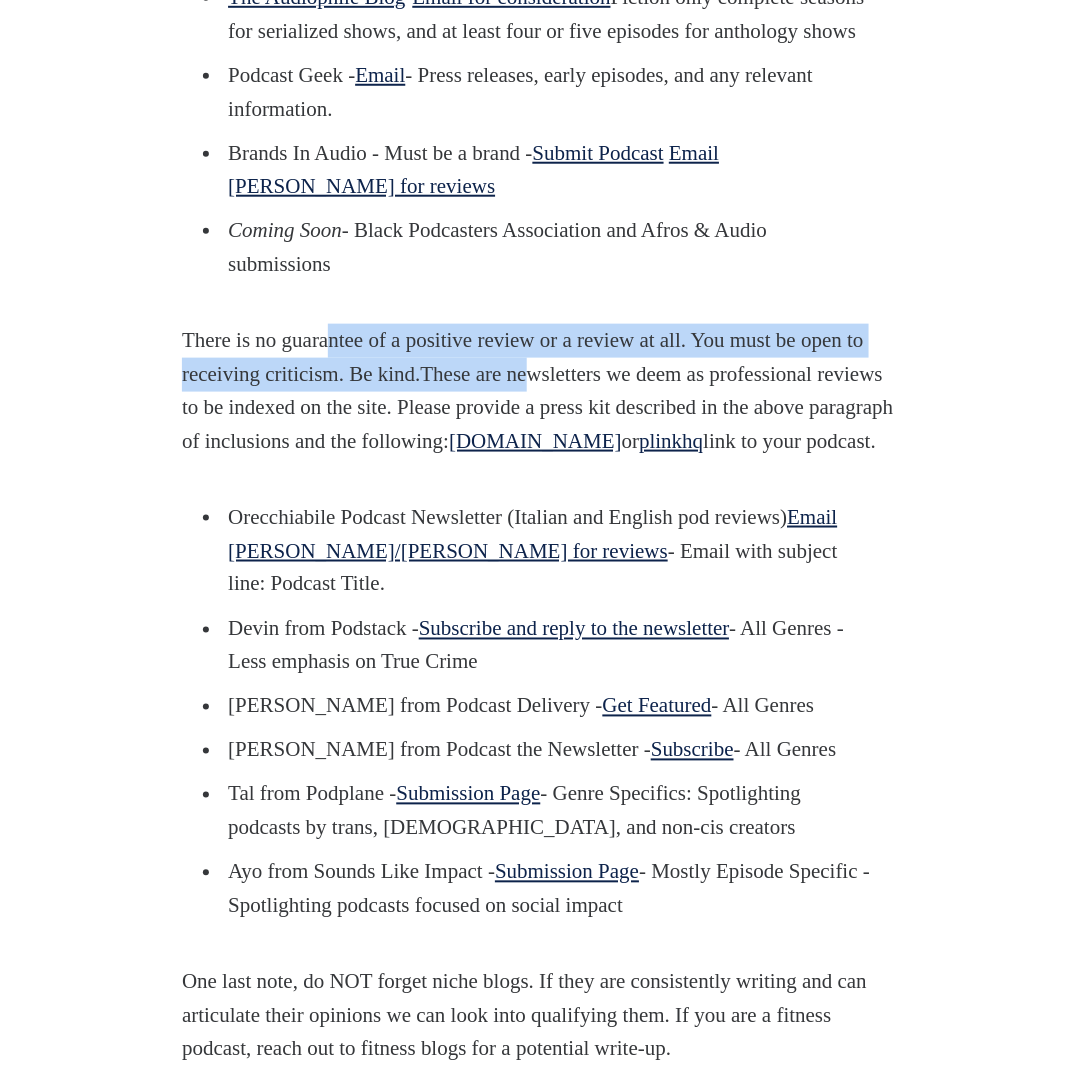 drag, startPoint x: 351, startPoint y: 476, endPoint x: 578, endPoint y: 505, distance: 228.84492 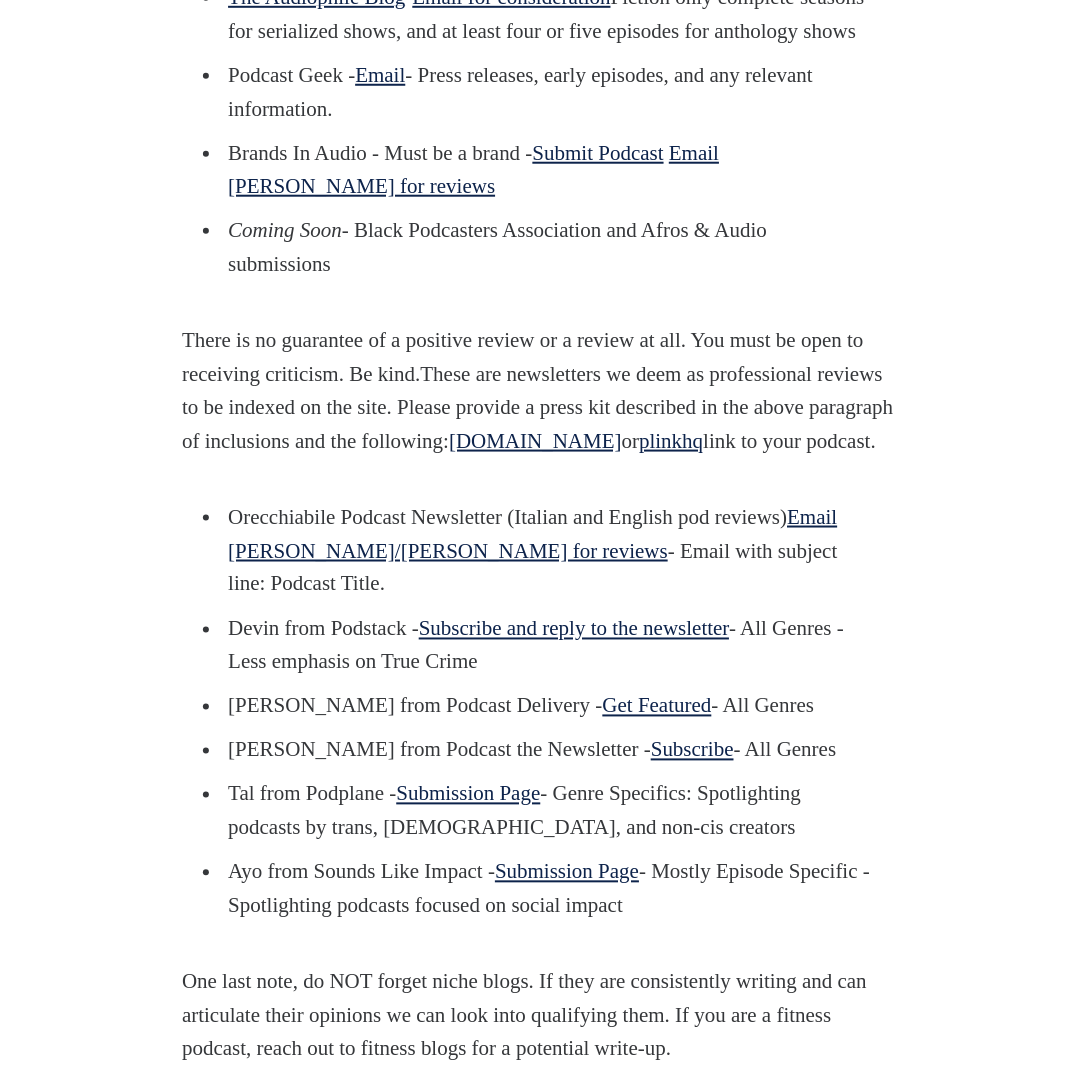 click on "There is no guarantee of a positive review or a review at all. You must be open to receiving criticism. Be kind.These are newsletters we deem as professional reviews to be indexed on the site. Please provide a press kit described in the above paragraph of inclusions and the following:  [DOMAIN_NAME]  or  plinkhq  link to your podcast." at bounding box center [542, 391] 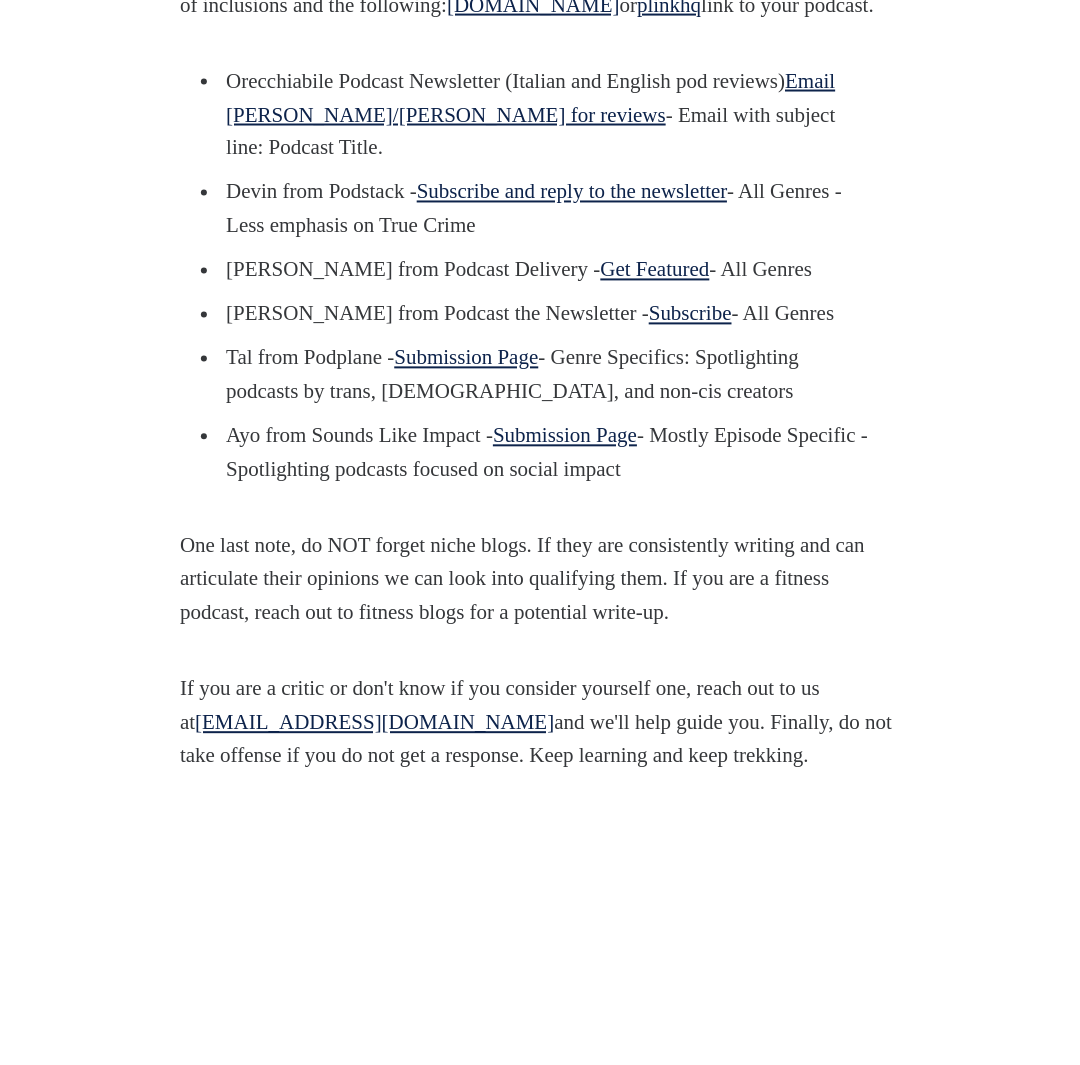 scroll, scrollTop: 2772, scrollLeft: 0, axis: vertical 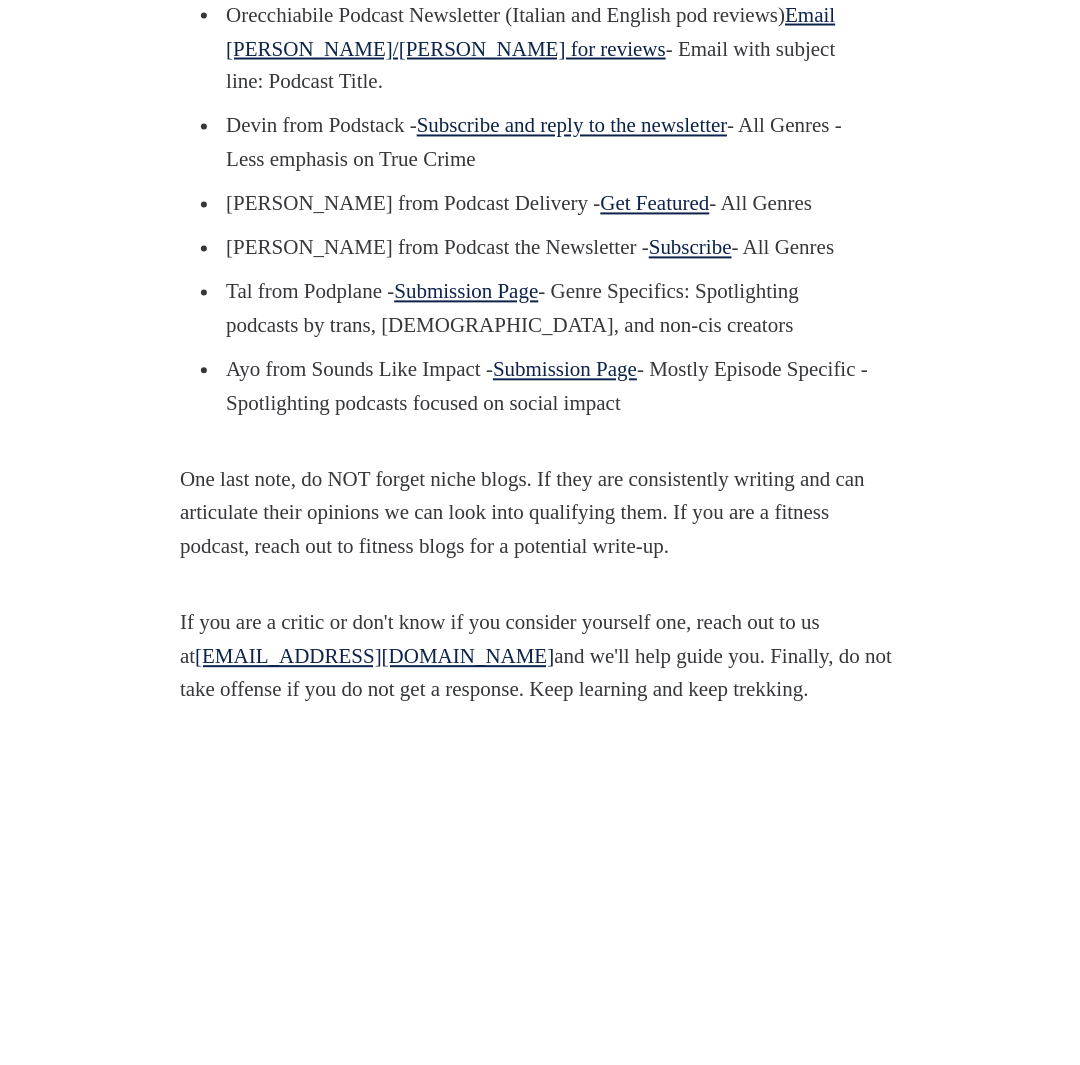 click on "* Updated [DATE] * Previously updated   [DATE], [DATE], [DATE]  Great Pods collects podcast critic reviews into one spot to help listeners old and new determine if they want to listen to a podcast and even discover new ones.  Podcast critics?! Who are they? How can I get my podcast reviewed by them? Good question! We are here to help. Our hope is that podcast criticism is thoughtful and supplies the podcaster with some good feedback as well as a great reason to listen to a podcast. They come from blogs to prominent publications, lists to newsletters, rather than a user bombing that may occur on other review platforms. Once published, send an email to [EMAIL_ADDRESS][DOMAIN_NAME] with the links and we'll index them on the site!
Podcast Magazine - Pick your genre category and email -  Website
Discover Pods - Pod of the Day - All Genres -  Submission Form  - All Genres
Discover Pods - Spotlight -  Submission Form  - Possibly paid
[DOMAIN_NAME] -  Submission Form  - All Genres
-" at bounding box center (540, -268) 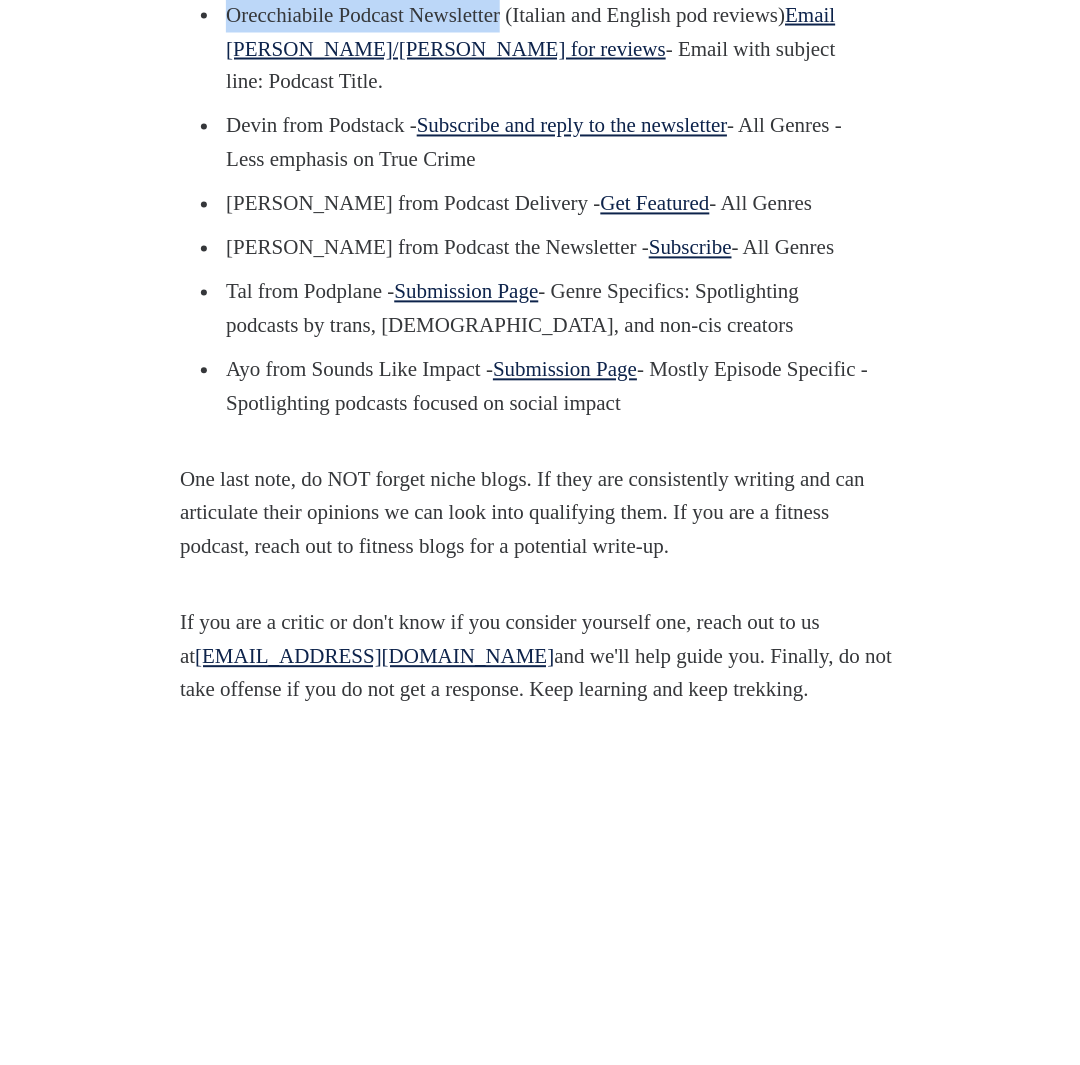 drag, startPoint x: 230, startPoint y: 179, endPoint x: 522, endPoint y: 184, distance: 292.04282 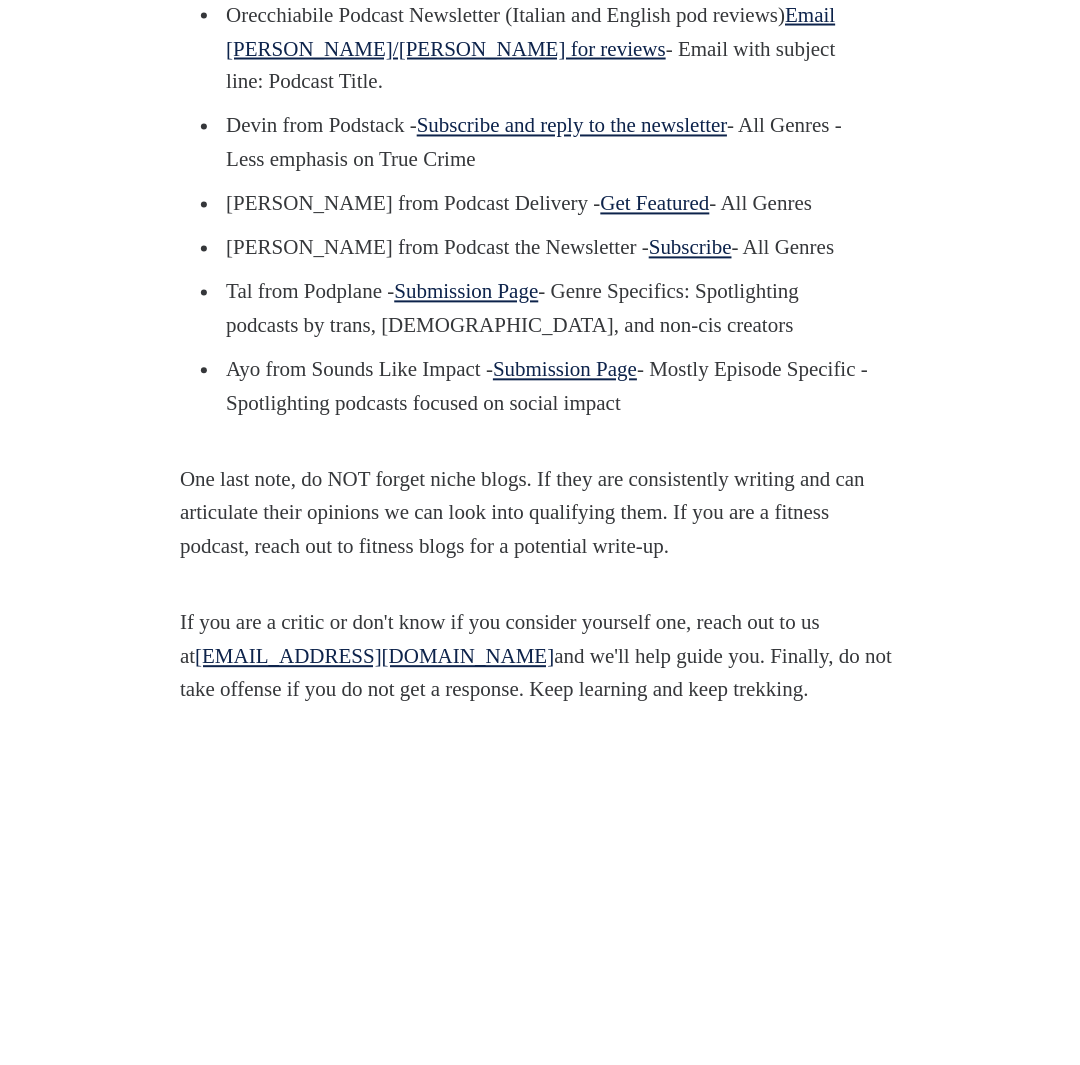 click on "Orecchiabile Podcast Newsletter (Italian and English pod reviews)  Email [PERSON_NAME]/[PERSON_NAME] for reviews  - Email with subject line: Podcast Title." at bounding box center (547, 49) 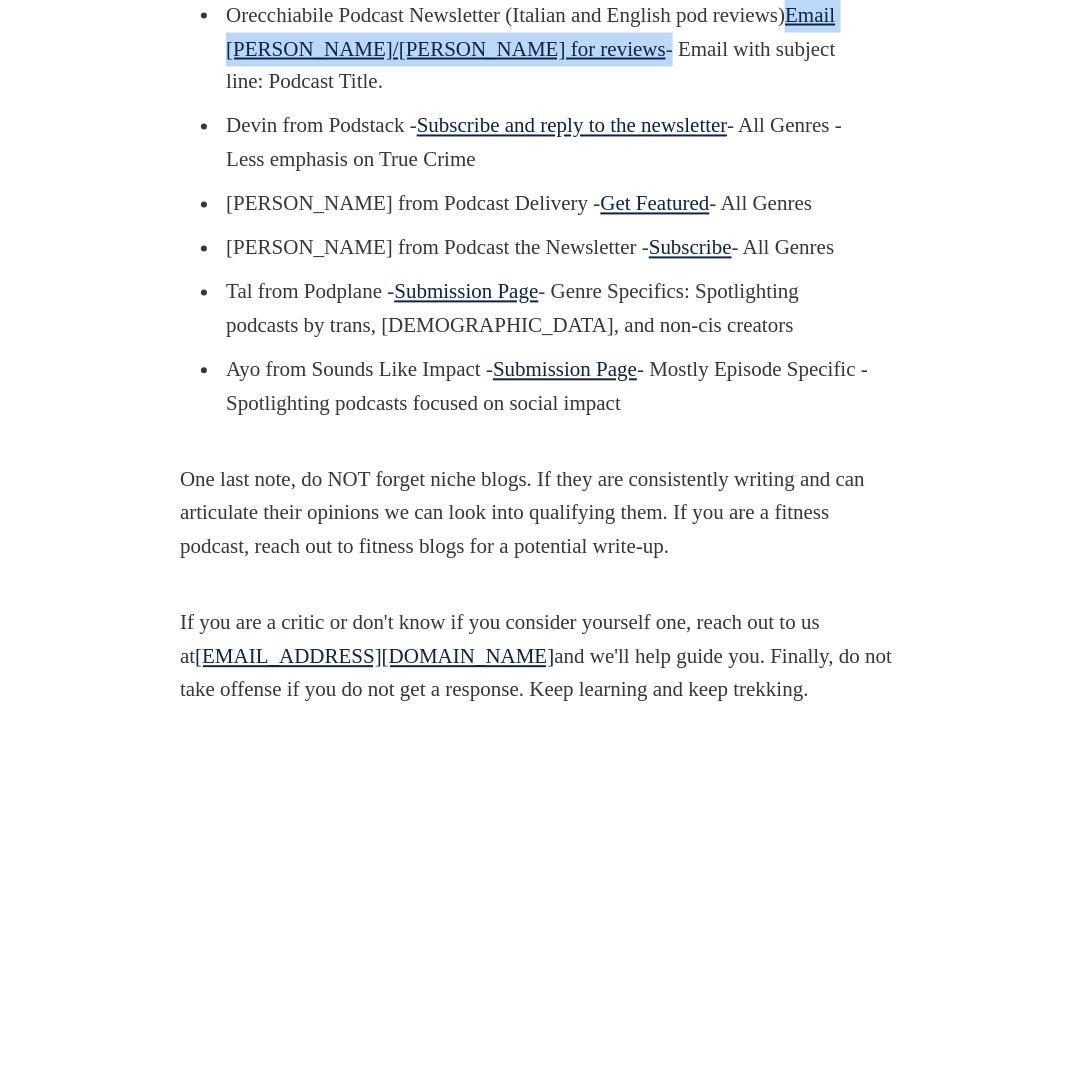 drag, startPoint x: 204, startPoint y: 213, endPoint x: 550, endPoint y: 225, distance: 346.20804 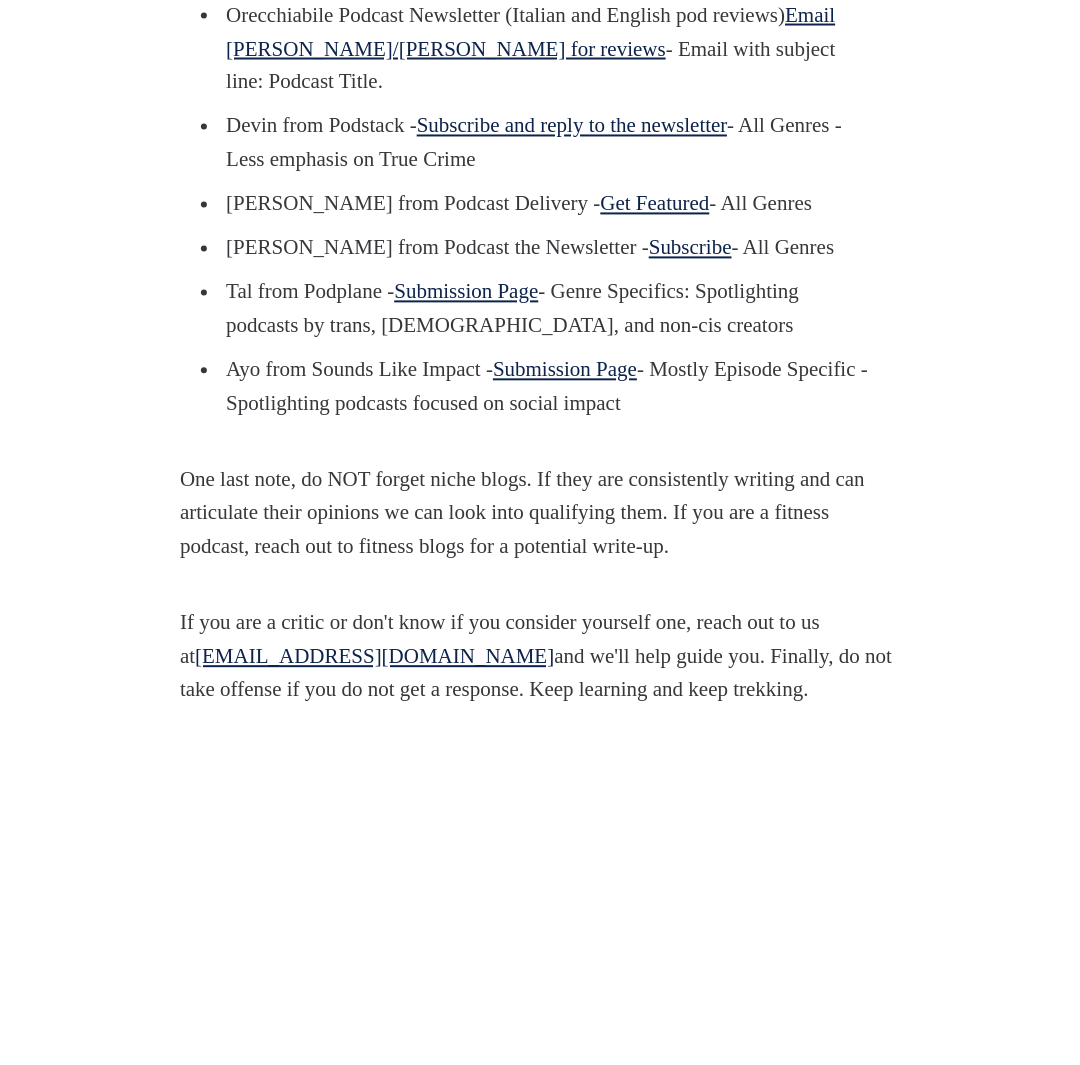 click on "Orecchiabile Podcast Newsletter (Italian and English pod reviews)  Email [PERSON_NAME]/[PERSON_NAME] for reviews  - Email with subject line: Podcast Title." at bounding box center (547, 49) 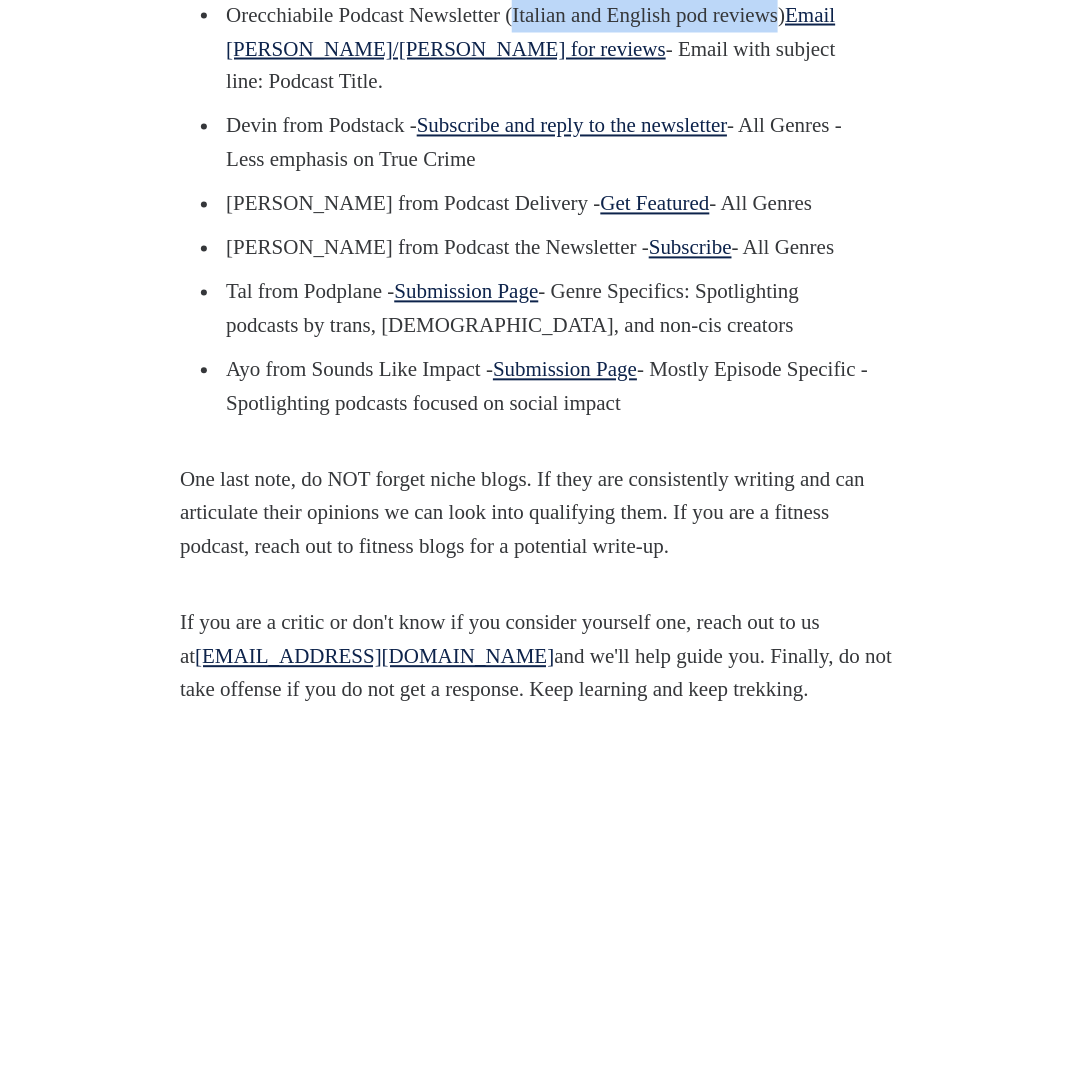 drag, startPoint x: 540, startPoint y: 184, endPoint x: 831, endPoint y: 185, distance: 291.0017 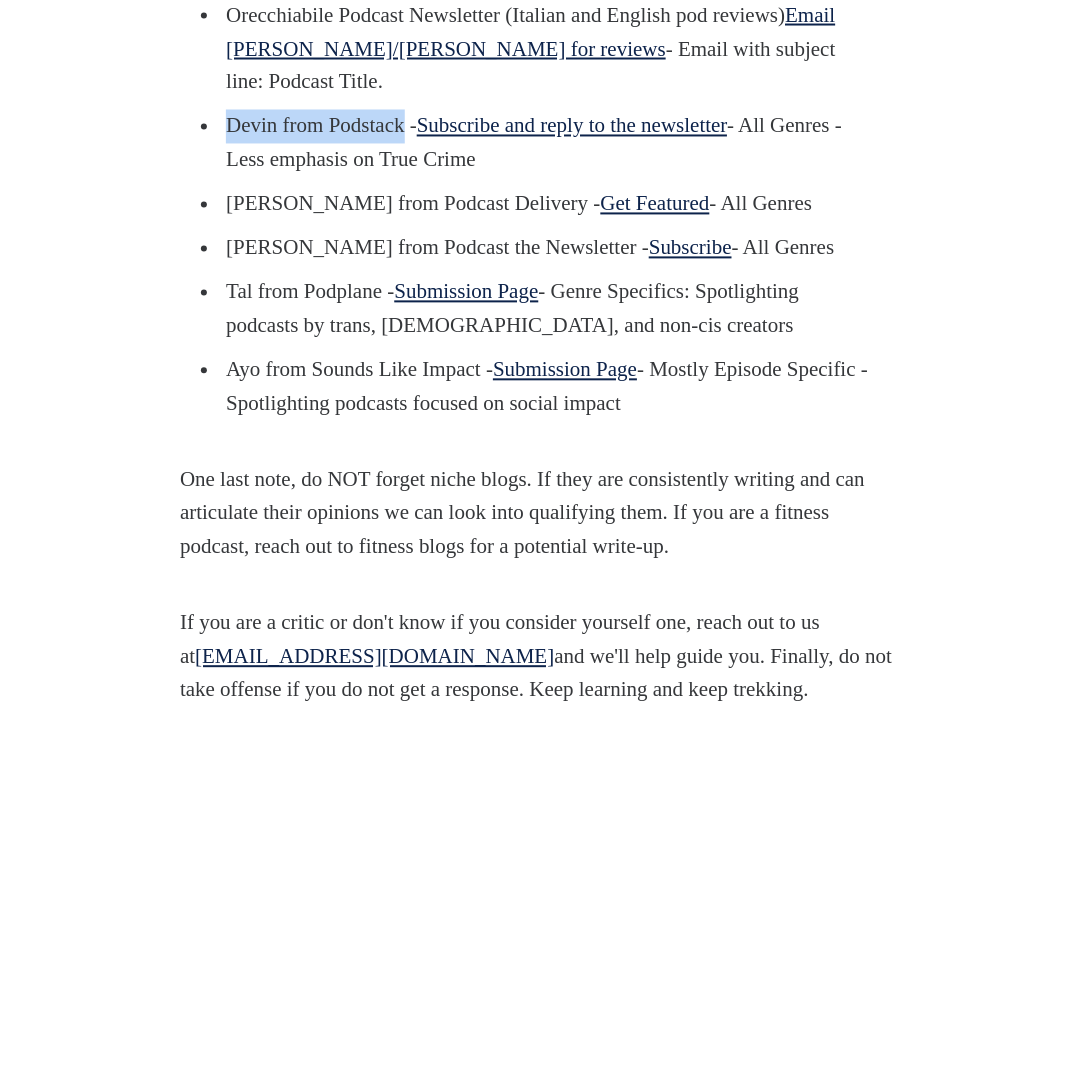 drag, startPoint x: 222, startPoint y: 295, endPoint x: 418, endPoint y: 293, distance: 196.01021 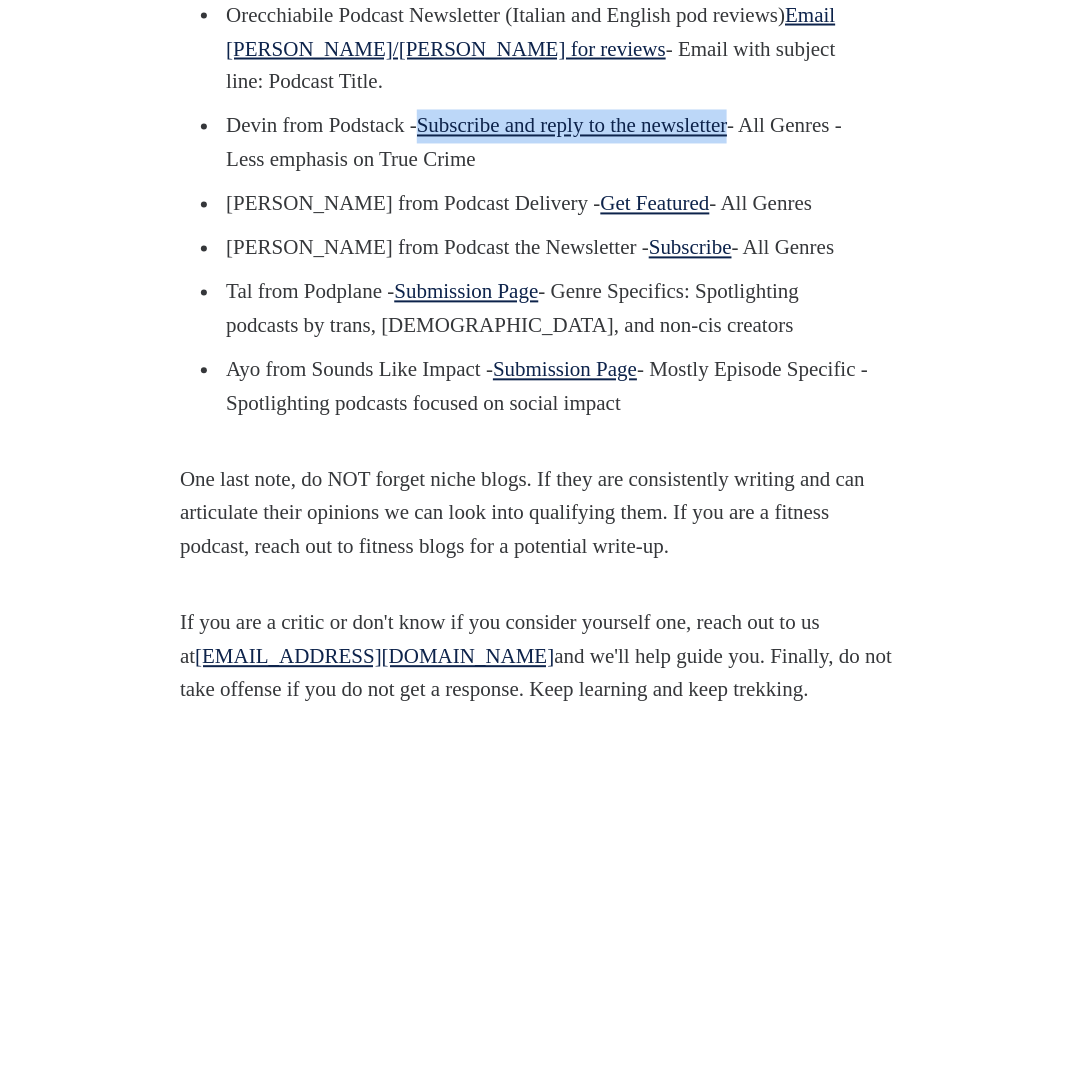 drag, startPoint x: 437, startPoint y: 293, endPoint x: 781, endPoint y: 293, distance: 344 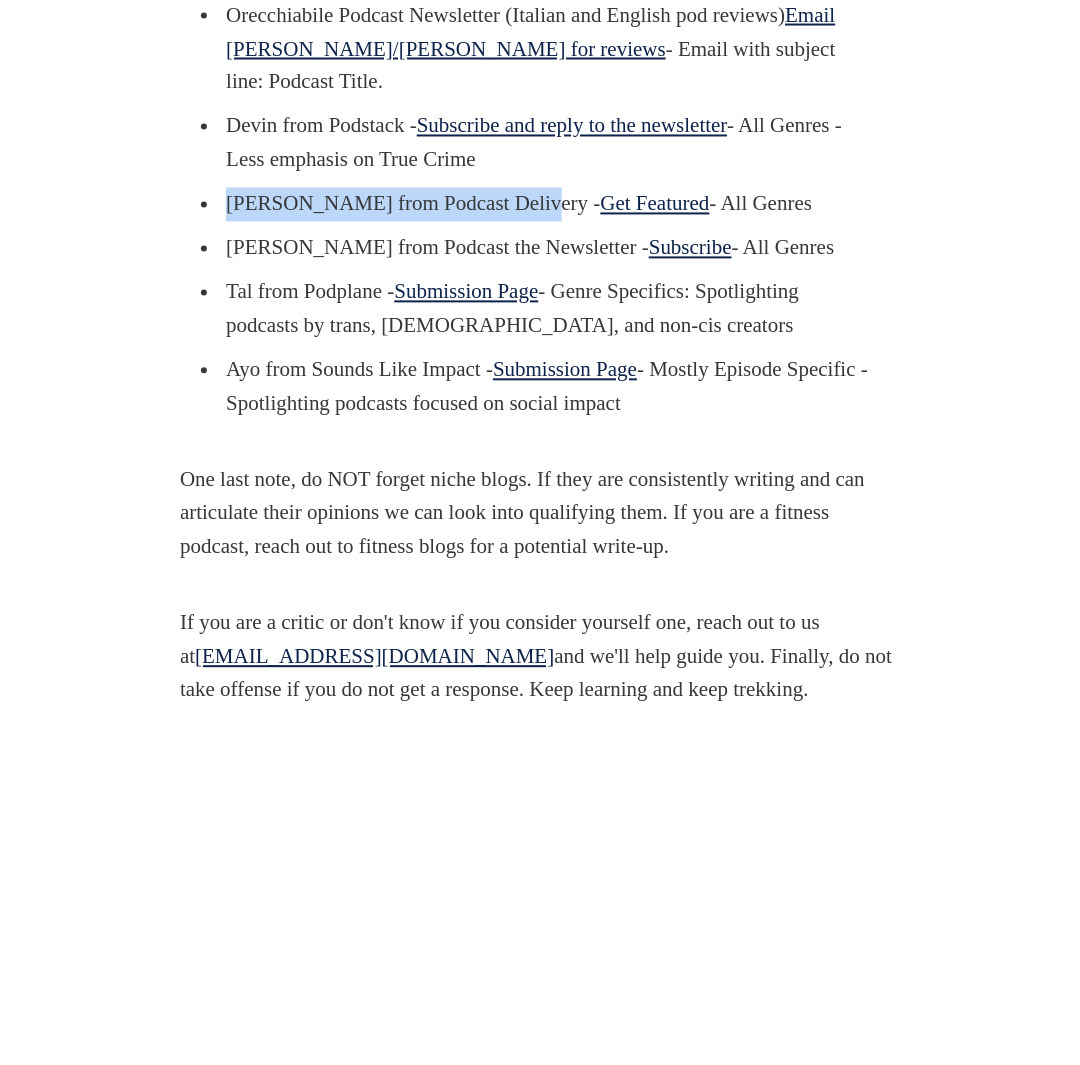 drag, startPoint x: 228, startPoint y: 371, endPoint x: 539, endPoint y: 373, distance: 311.00644 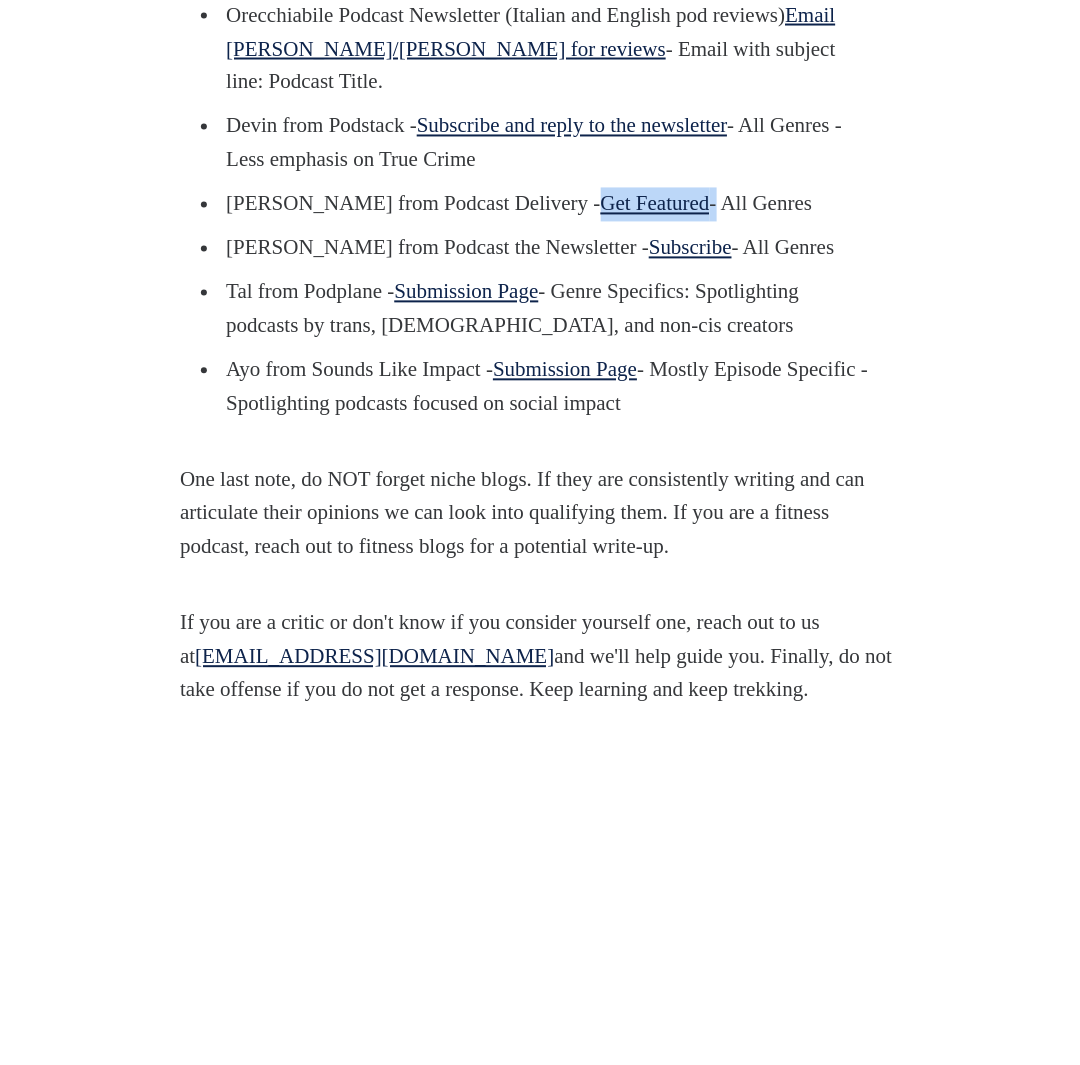 drag, startPoint x: 682, startPoint y: 377, endPoint x: 562, endPoint y: 375, distance: 120.01666 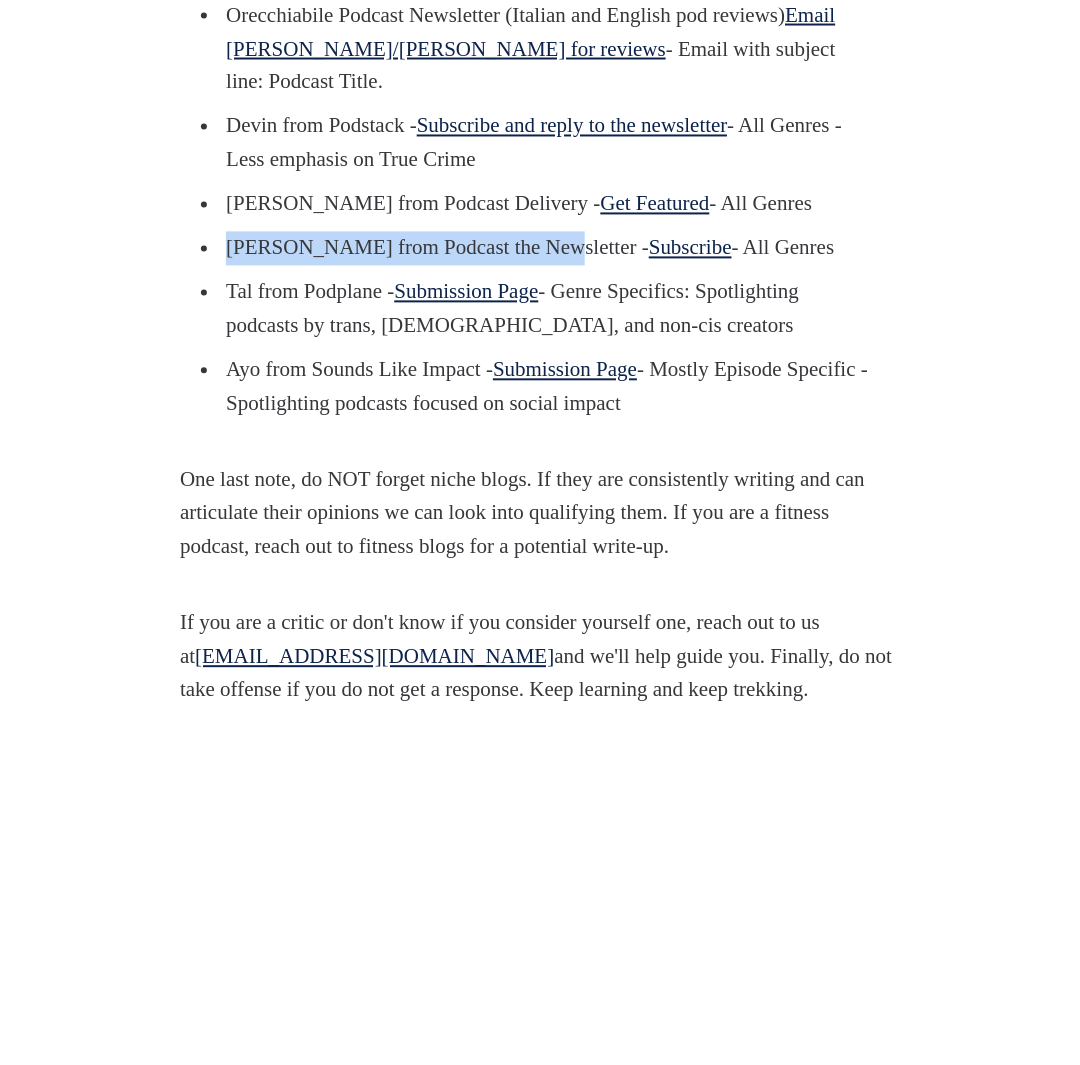 drag, startPoint x: 224, startPoint y: 414, endPoint x: 560, endPoint y: 420, distance: 336.05356 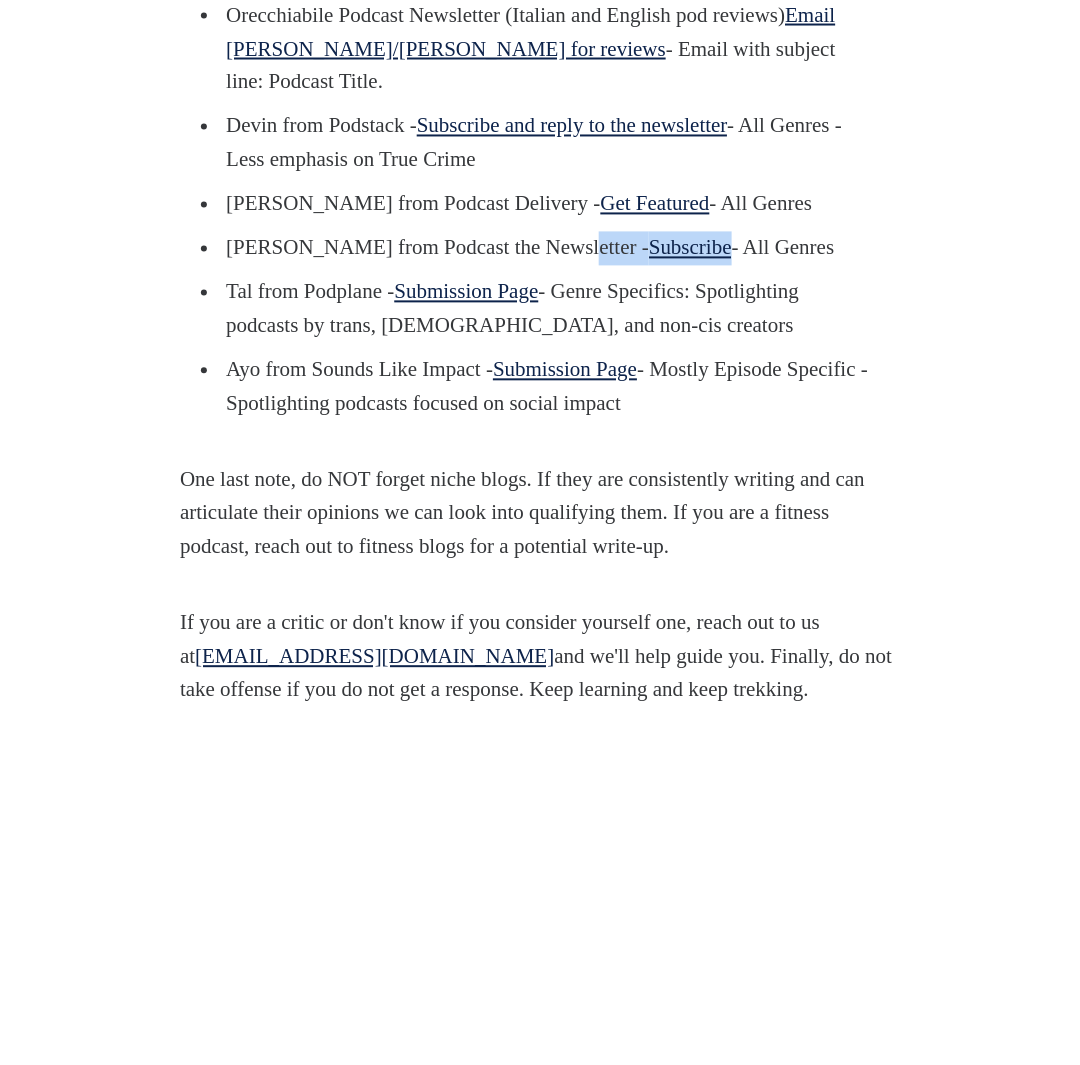 drag, startPoint x: 574, startPoint y: 413, endPoint x: 671, endPoint y: 413, distance: 97 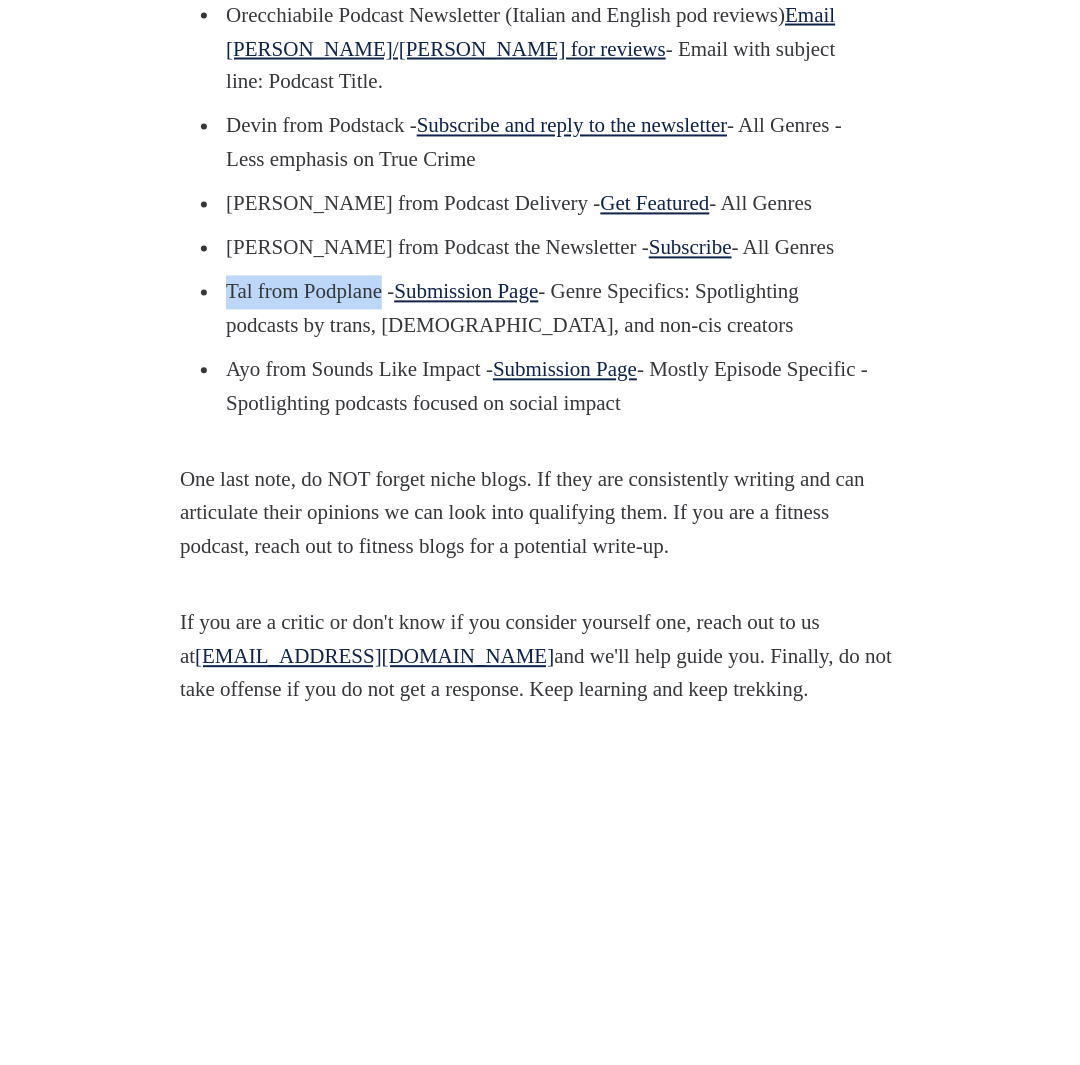 drag, startPoint x: 218, startPoint y: 452, endPoint x: 396, endPoint y: 456, distance: 178.04494 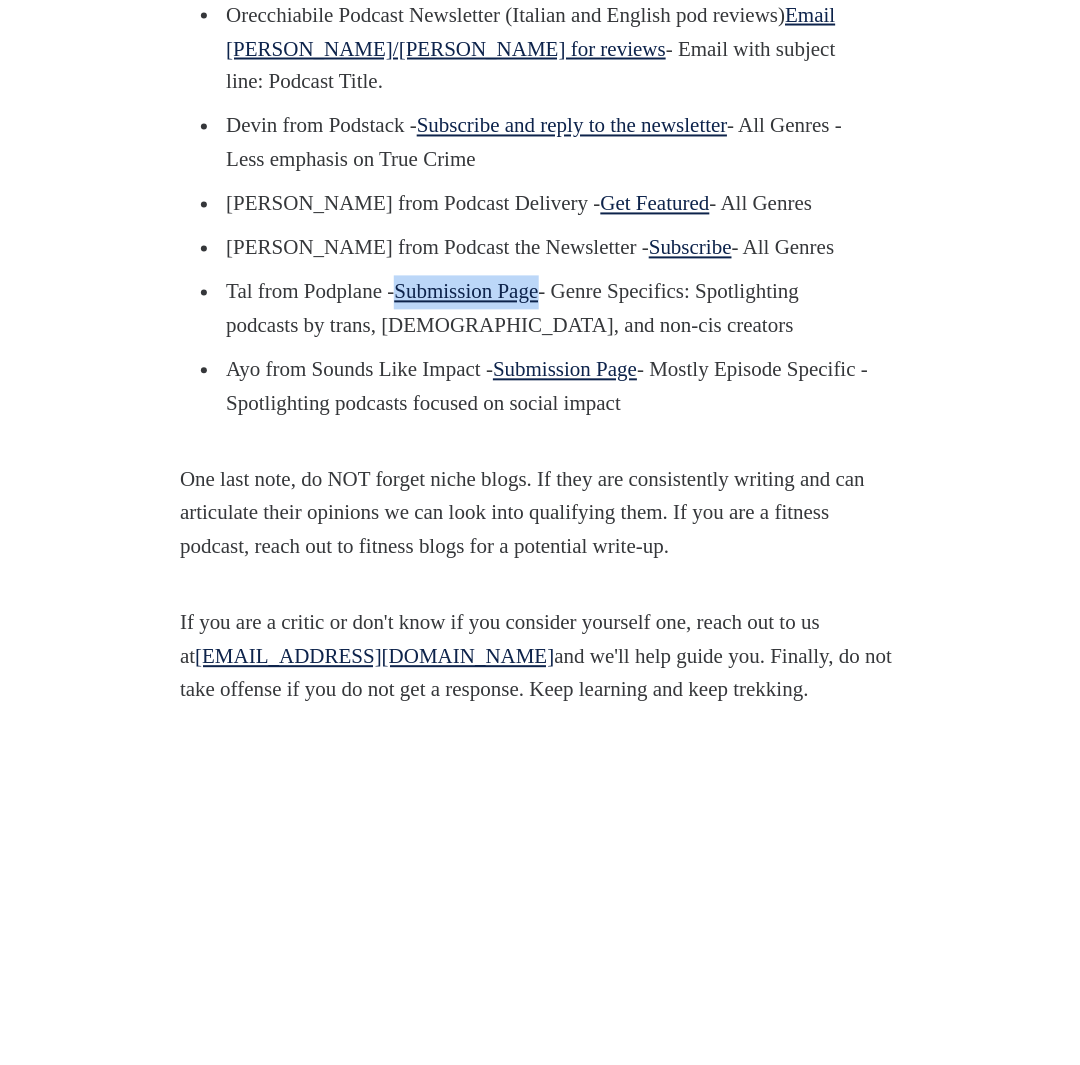 drag, startPoint x: 413, startPoint y: 459, endPoint x: 576, endPoint y: 465, distance: 163.1104 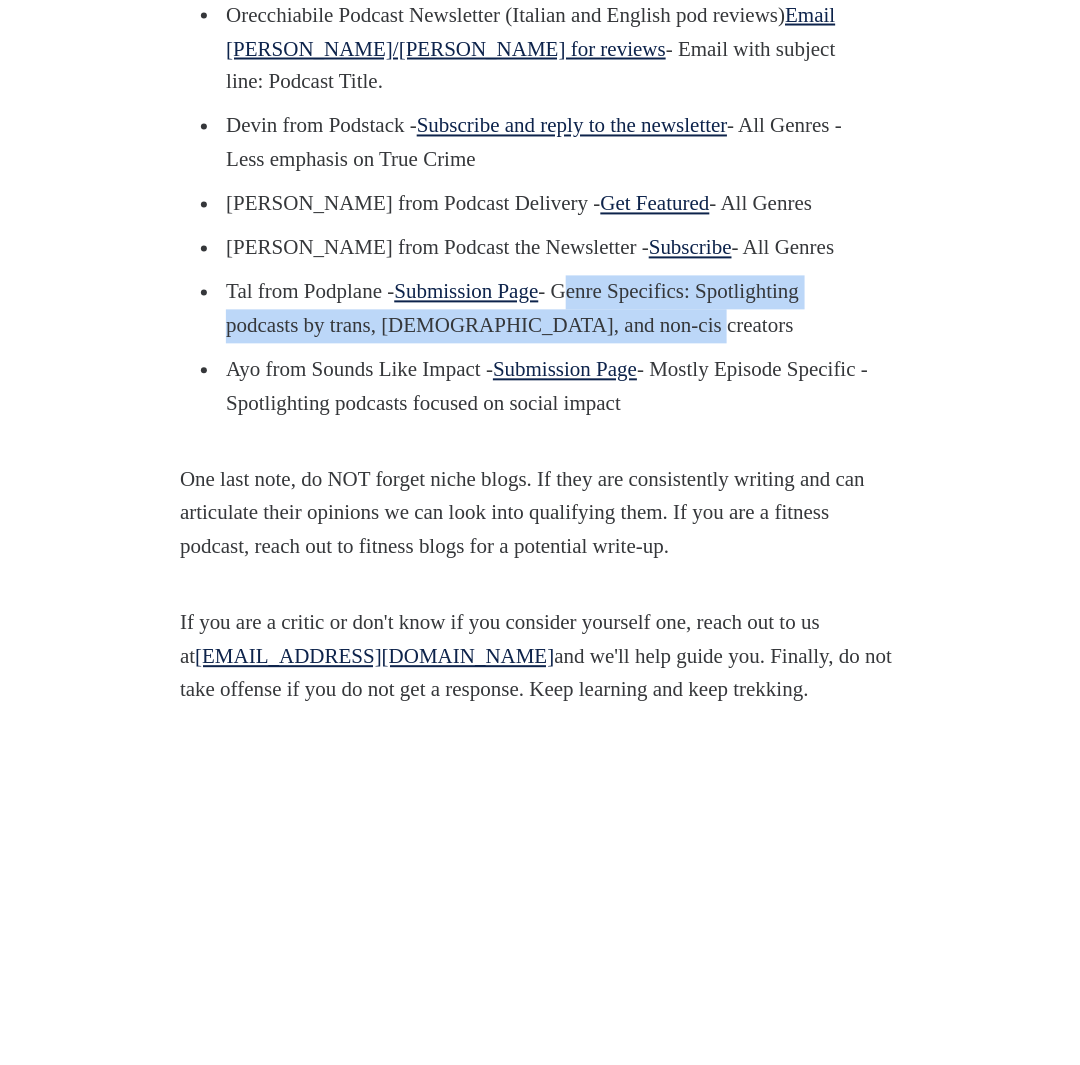 drag, startPoint x: 595, startPoint y: 461, endPoint x: 714, endPoint y: 499, distance: 124.919975 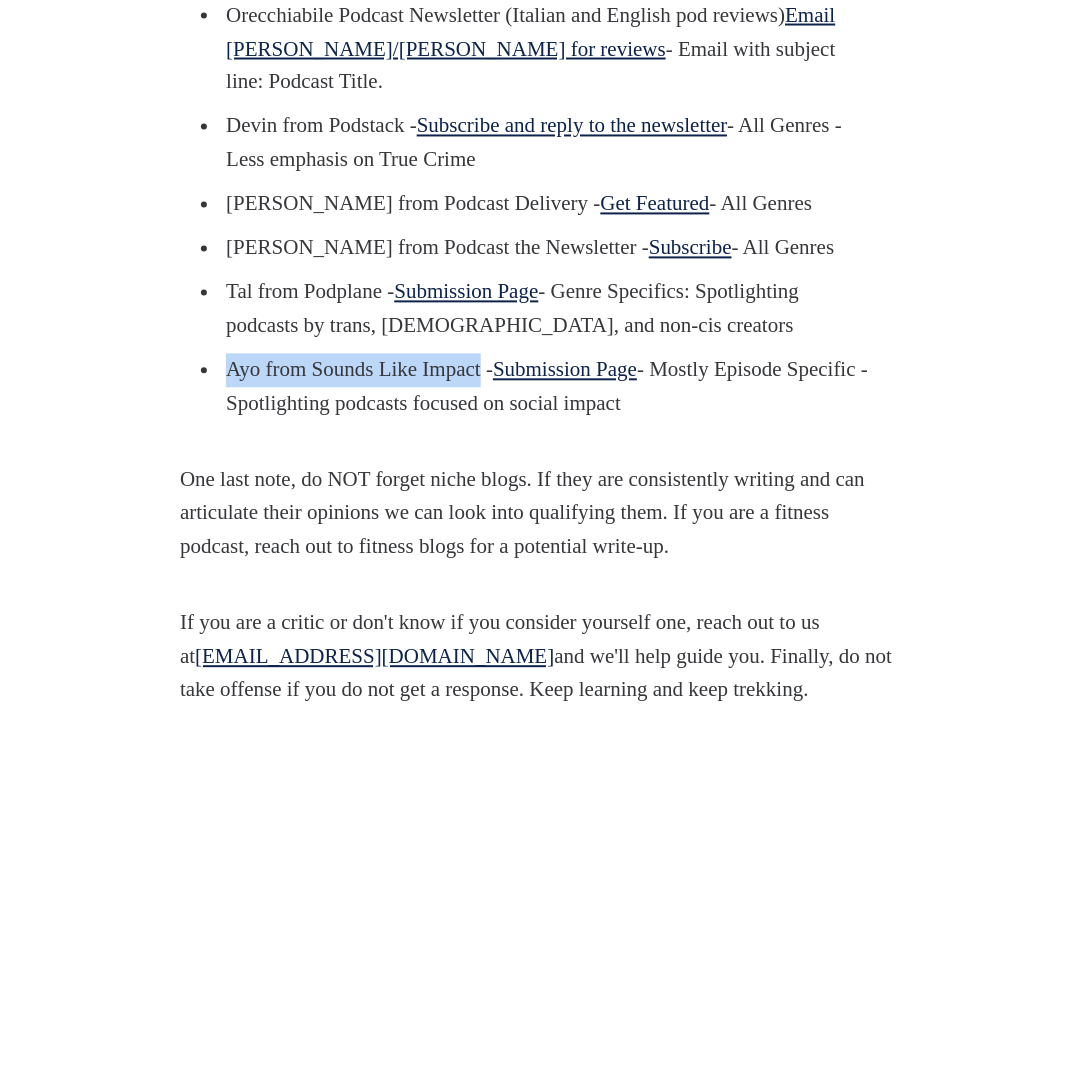 drag, startPoint x: 226, startPoint y: 536, endPoint x: 500, endPoint y: 548, distance: 274.26263 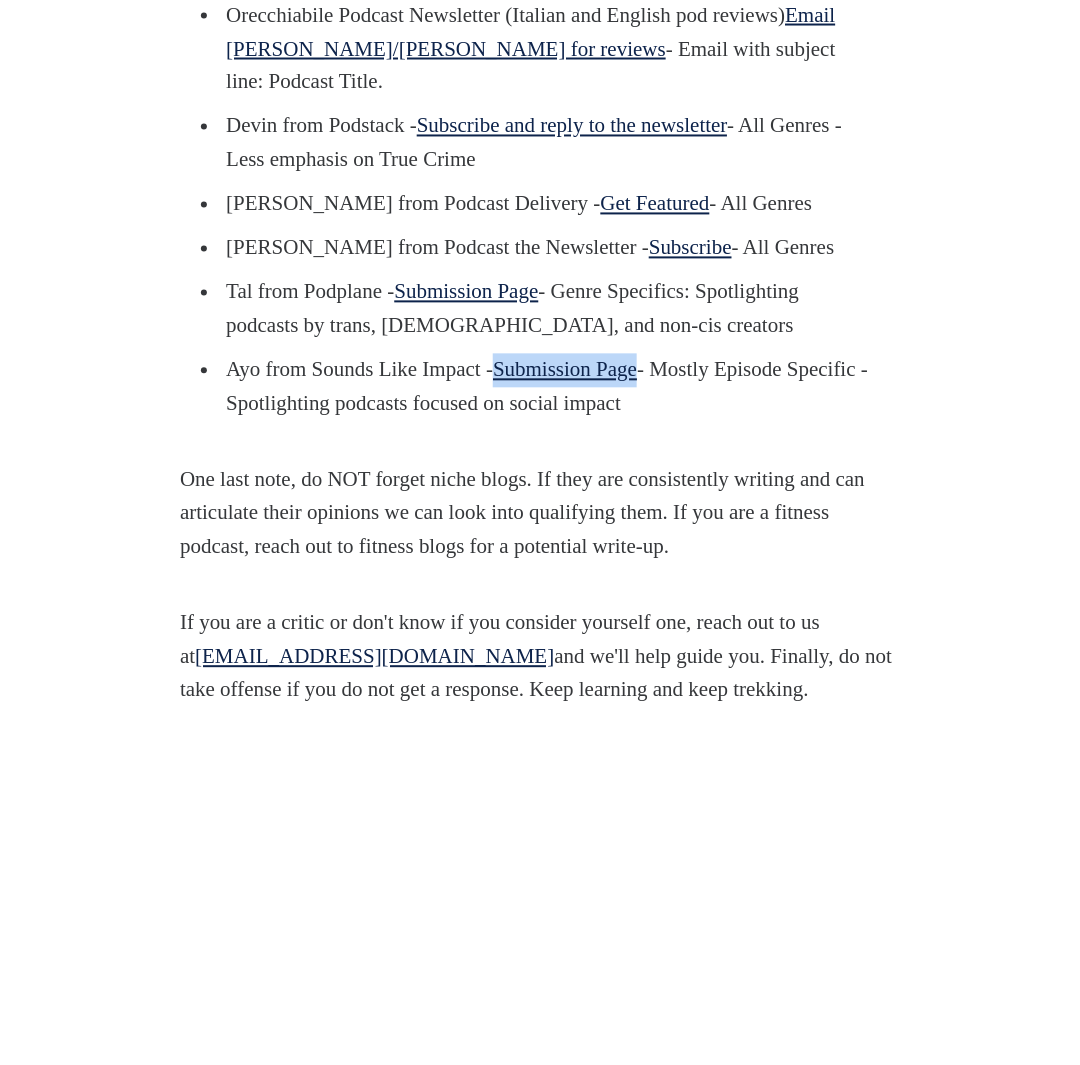 drag, startPoint x: 519, startPoint y: 542, endPoint x: 680, endPoint y: 546, distance: 161.04968 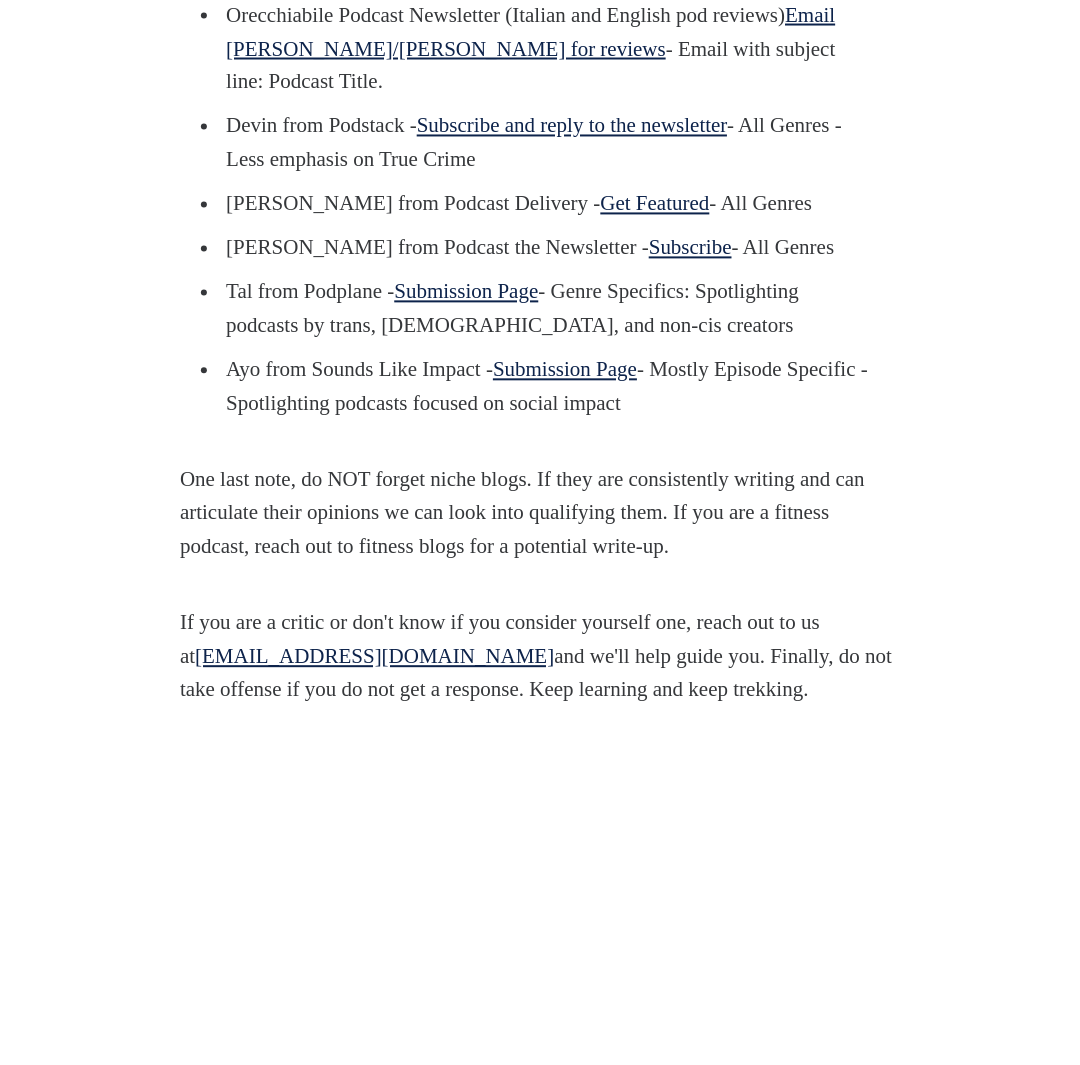 click on "* Updated [DATE] * Previously updated   [DATE], [DATE], [DATE]  Great Pods collects podcast critic reviews into one spot to help listeners old and new determine if they want to listen to a podcast and even discover new ones.  Podcast critics?! Who are they? How can I get my podcast reviewed by them? Good question! We are here to help. Our hope is that podcast criticism is thoughtful and supplies the podcaster with some good feedback as well as a great reason to listen to a podcast. They come from blogs to prominent publications, lists to newsletters, rather than a user bombing that may occur on other review platforms. Once published, send an email to [EMAIL_ADDRESS][DOMAIN_NAME] with the links and we'll index them on the site!
Podcast Magazine - Pick your genre category and email -  Website
Discover Pods - Pod of the Day - All Genres -  Submission Form  - All Genres
Discover Pods - Spotlight -  Submission Form  - Possibly paid
[DOMAIN_NAME] -  Submission Form  - All Genres
-" at bounding box center (540, -268) 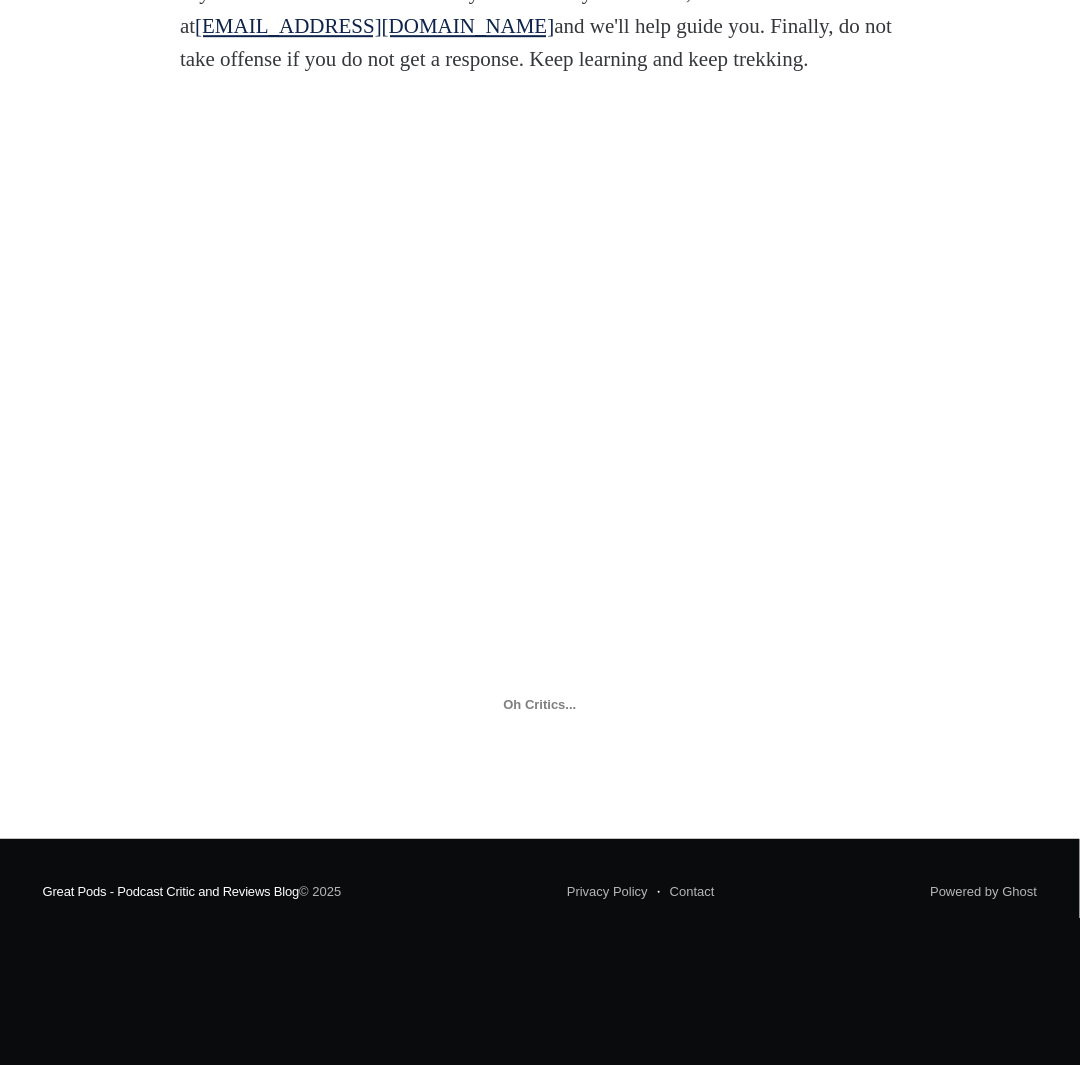 scroll, scrollTop: 3571, scrollLeft: 0, axis: vertical 